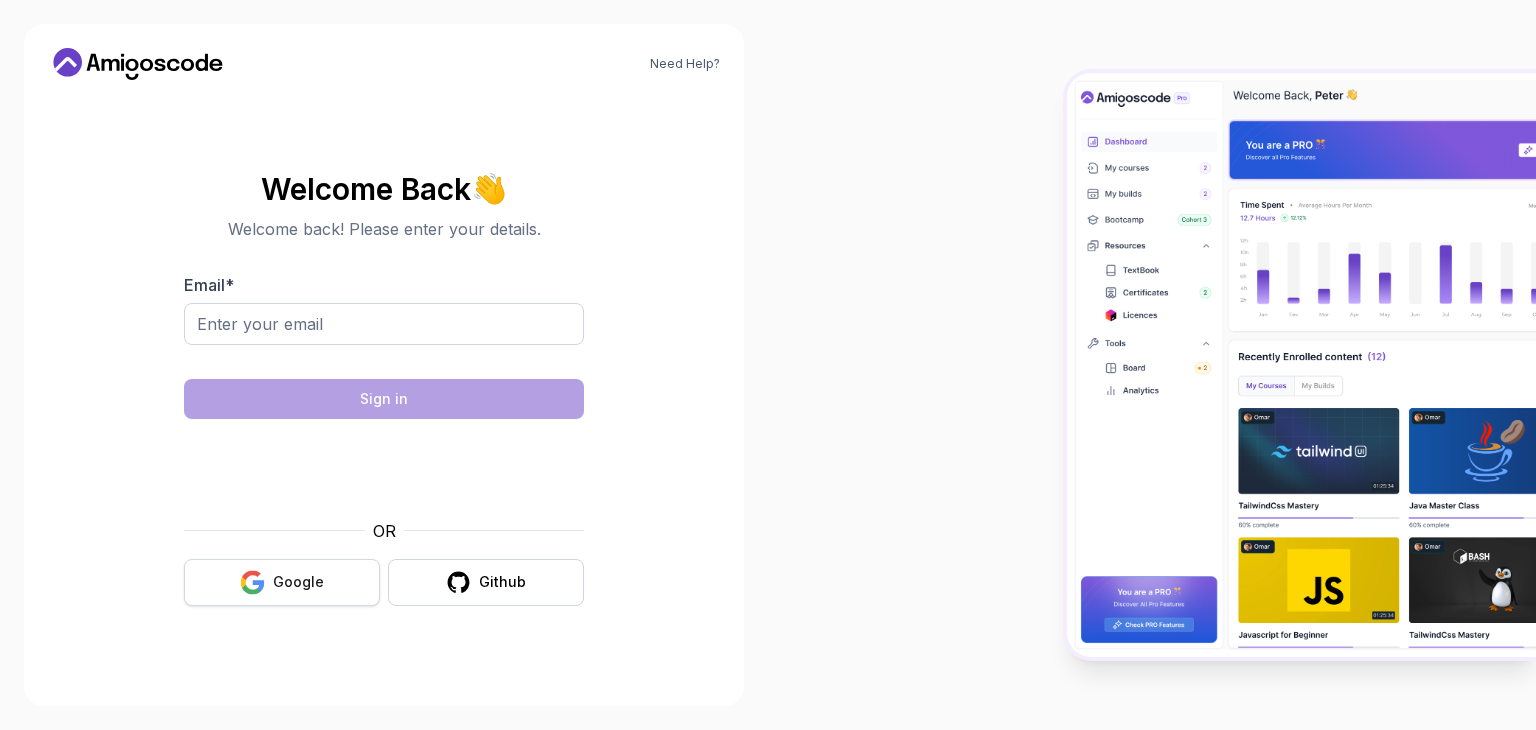 scroll, scrollTop: 0, scrollLeft: 0, axis: both 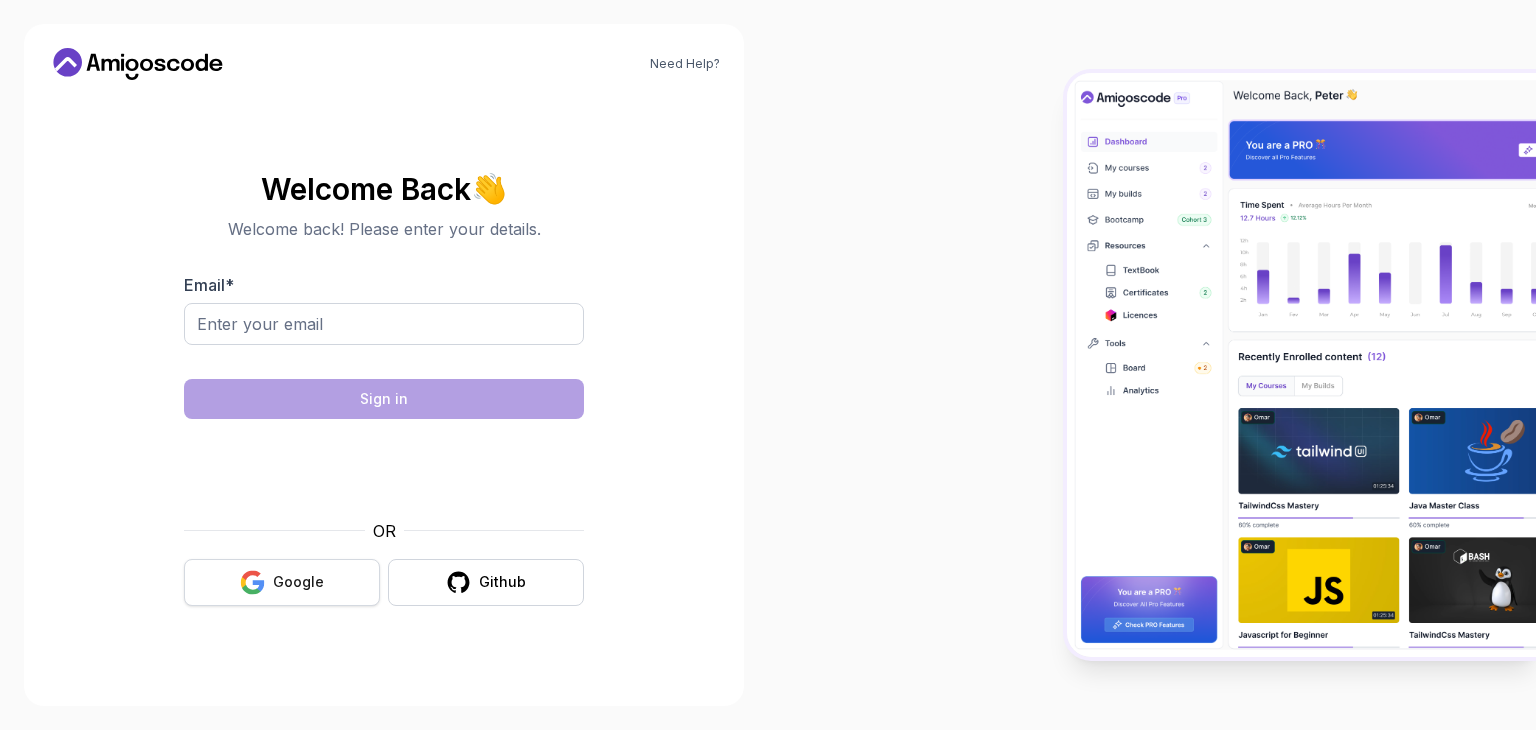 drag, startPoint x: 307, startPoint y: 588, endPoint x: 332, endPoint y: 580, distance: 26.24881 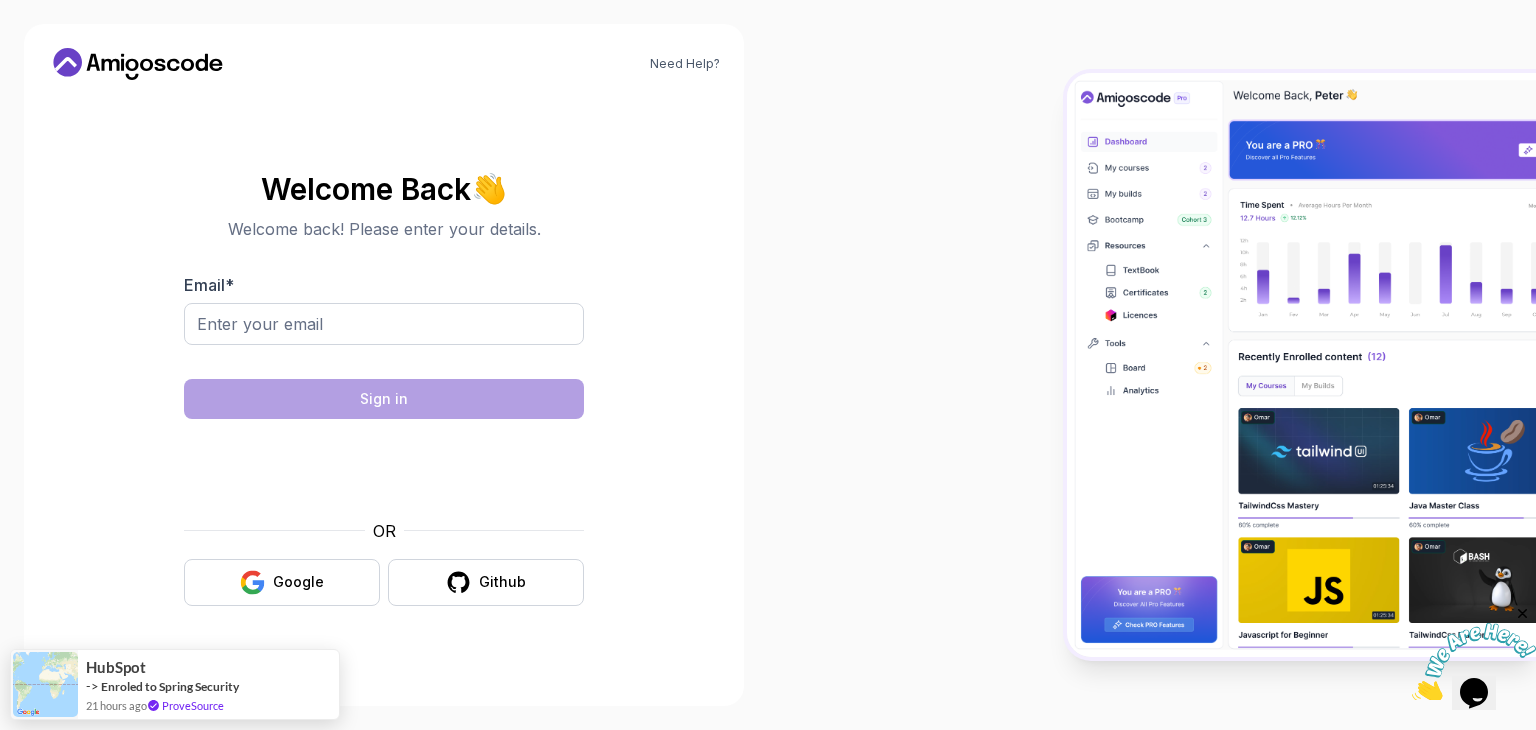 scroll, scrollTop: 0, scrollLeft: 0, axis: both 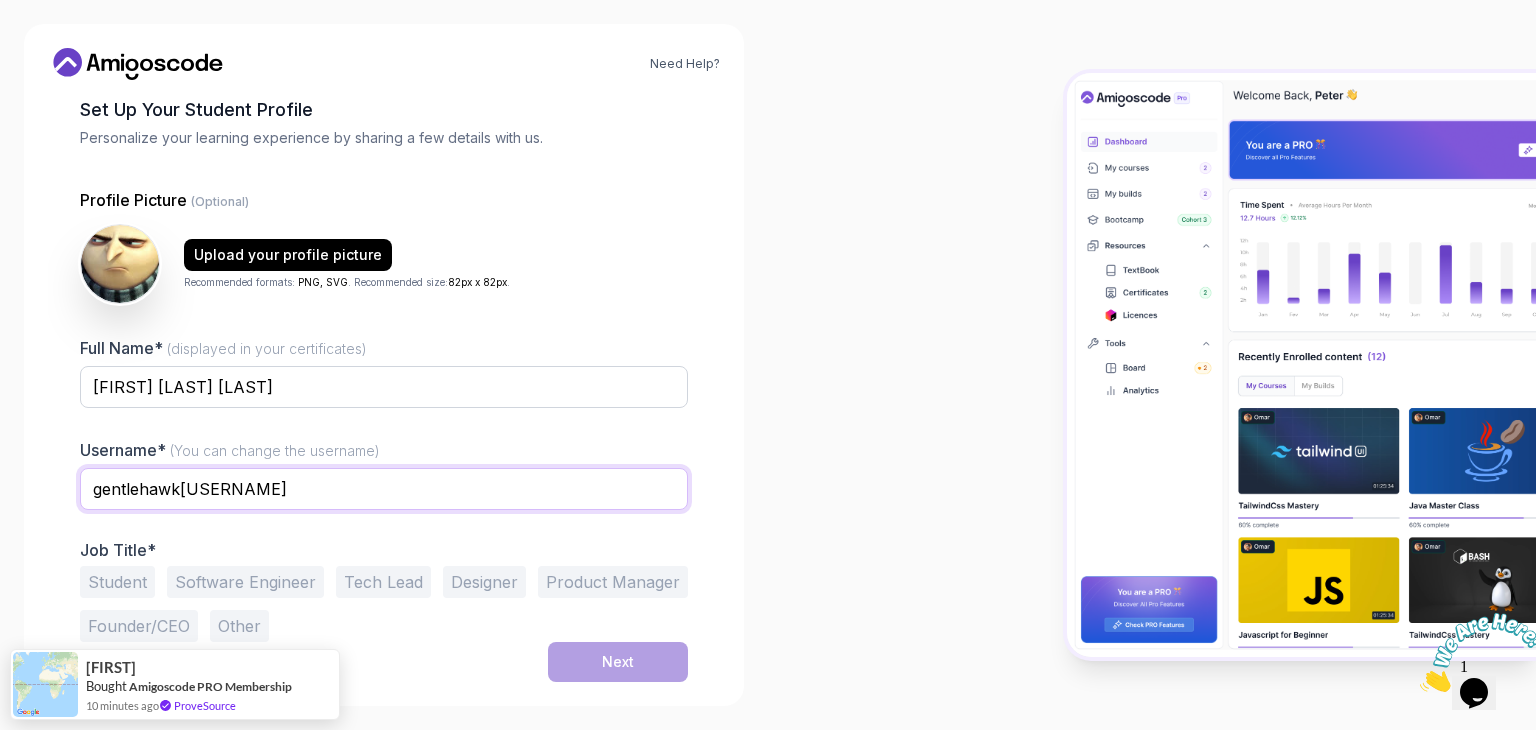 drag, startPoint x: 243, startPoint y: 480, endPoint x: 44, endPoint y: 480, distance: 199 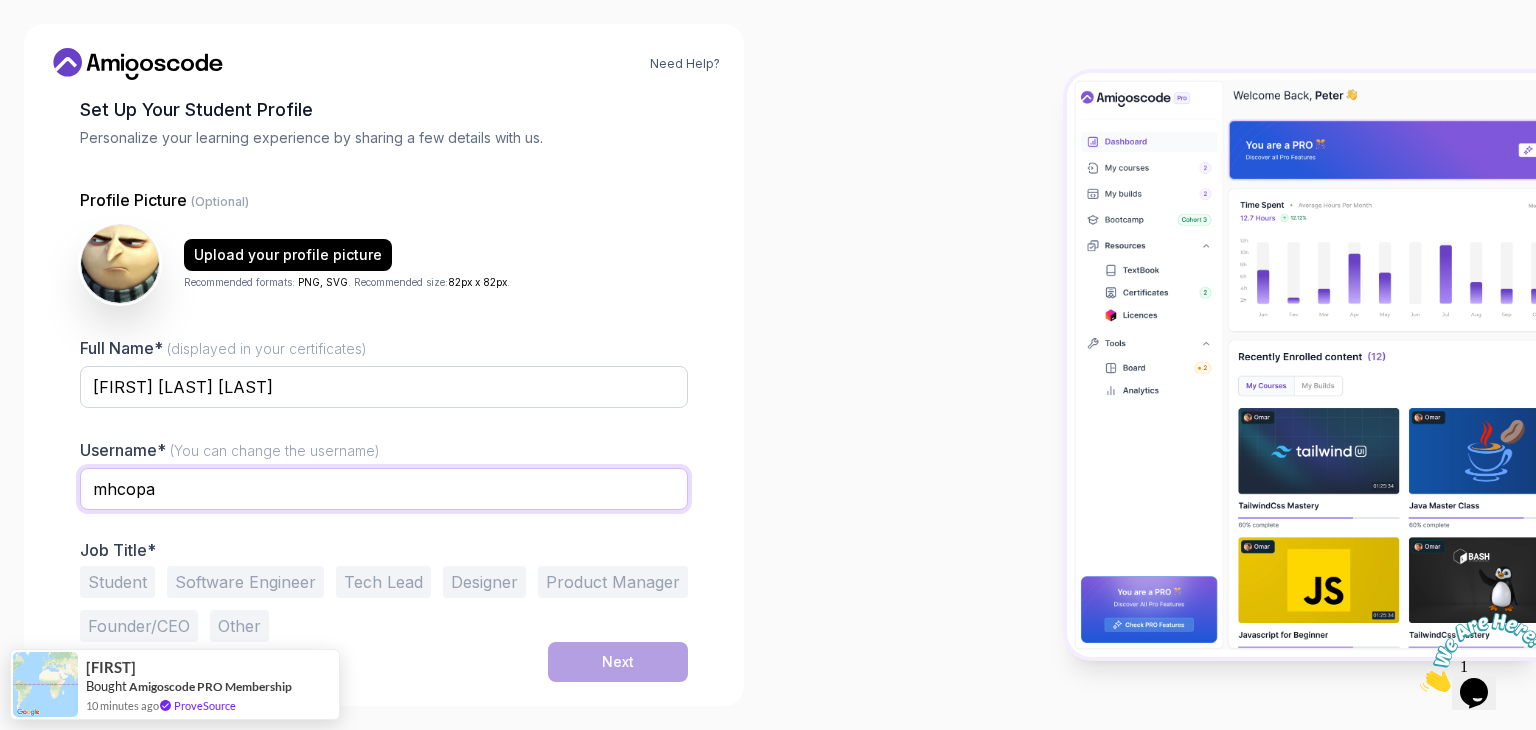 type on "mhcopa" 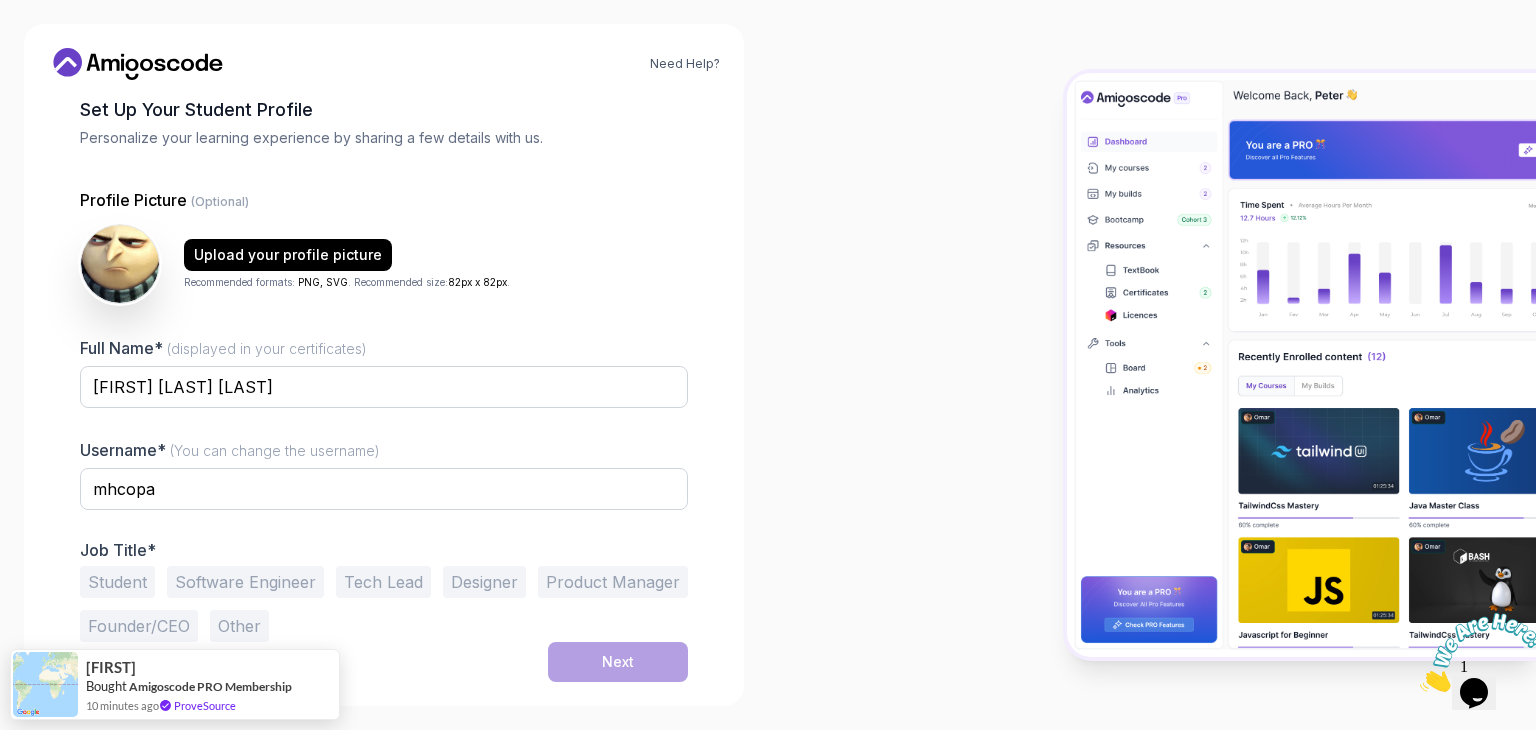 click on "Software Engineer" at bounding box center [245, 582] 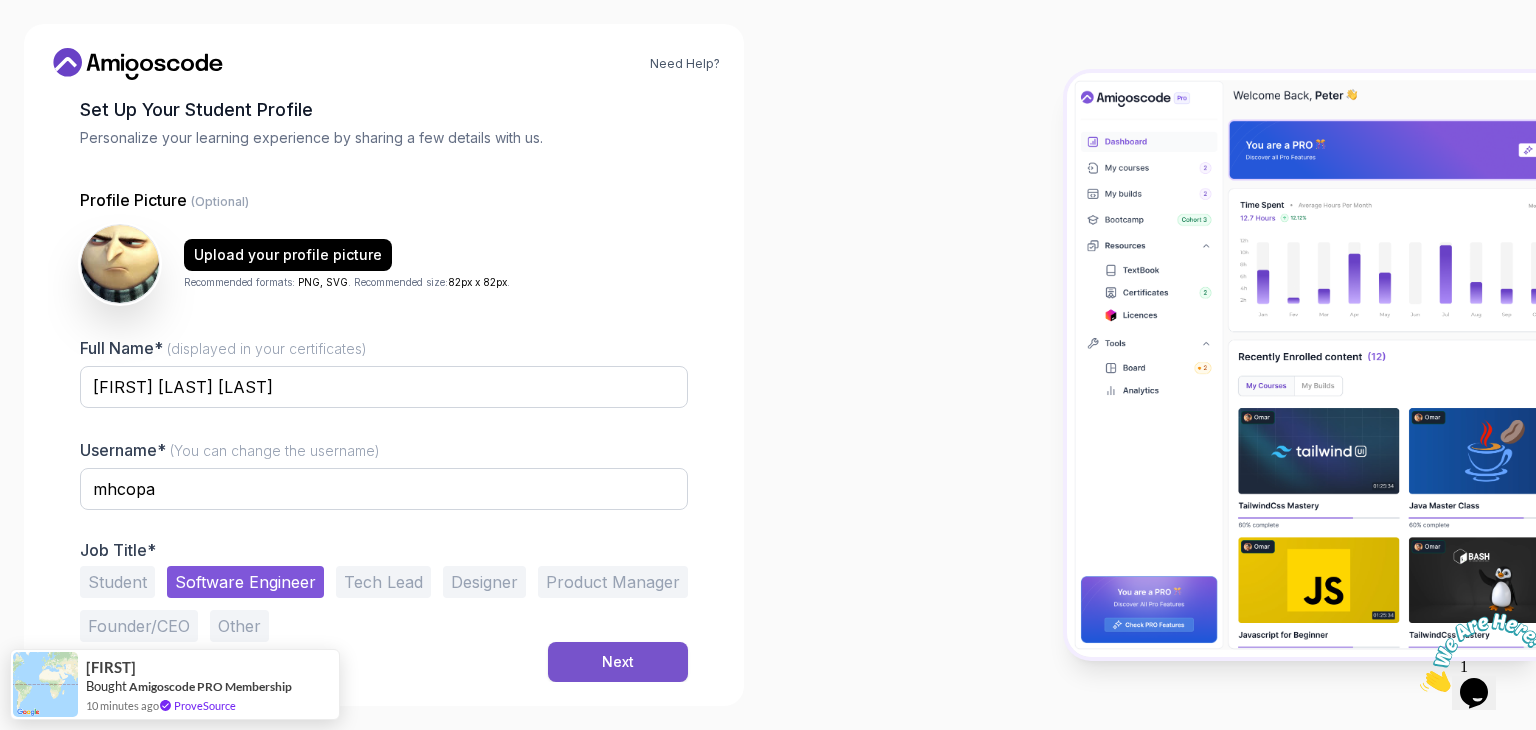 click on "Next" at bounding box center (618, 662) 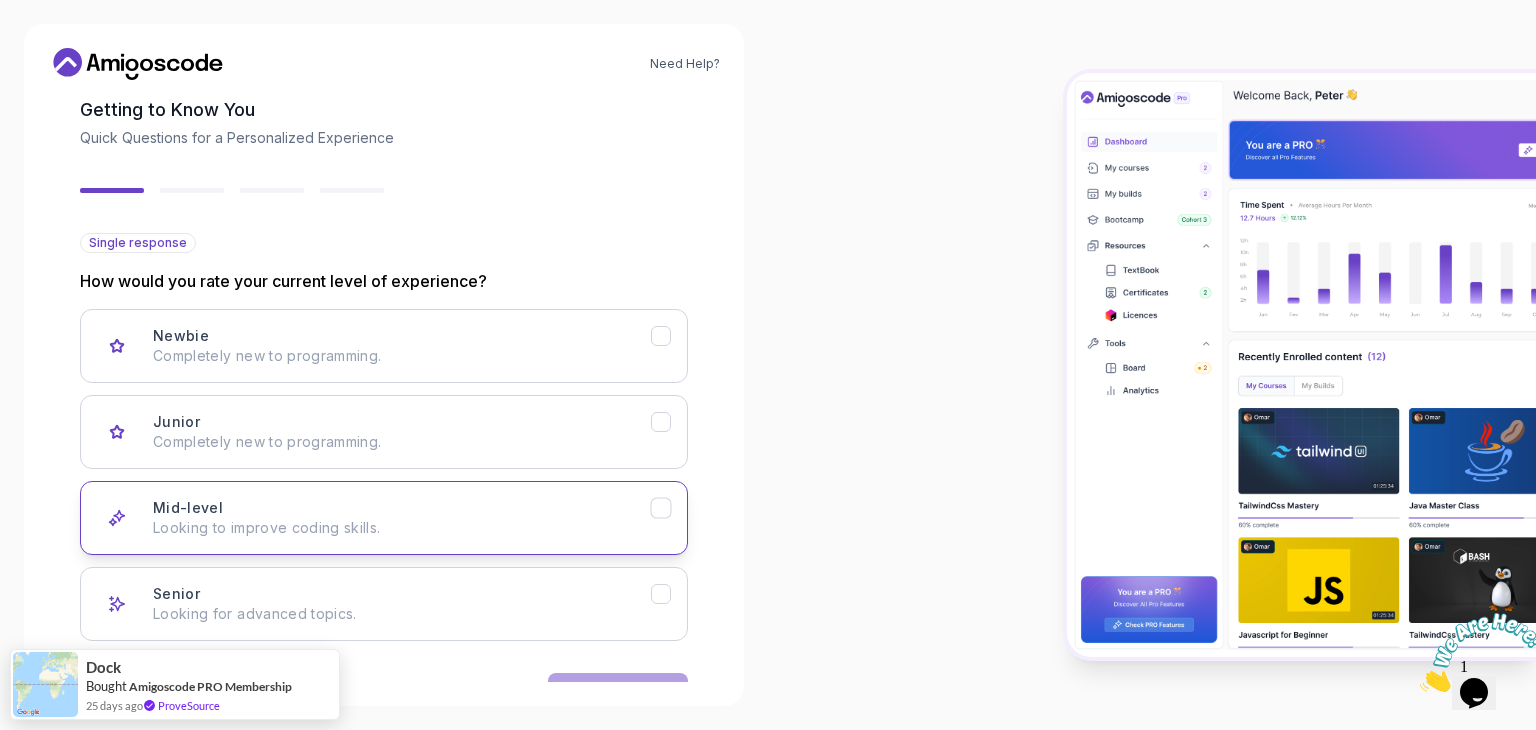 click on "Mid-level" at bounding box center [188, 508] 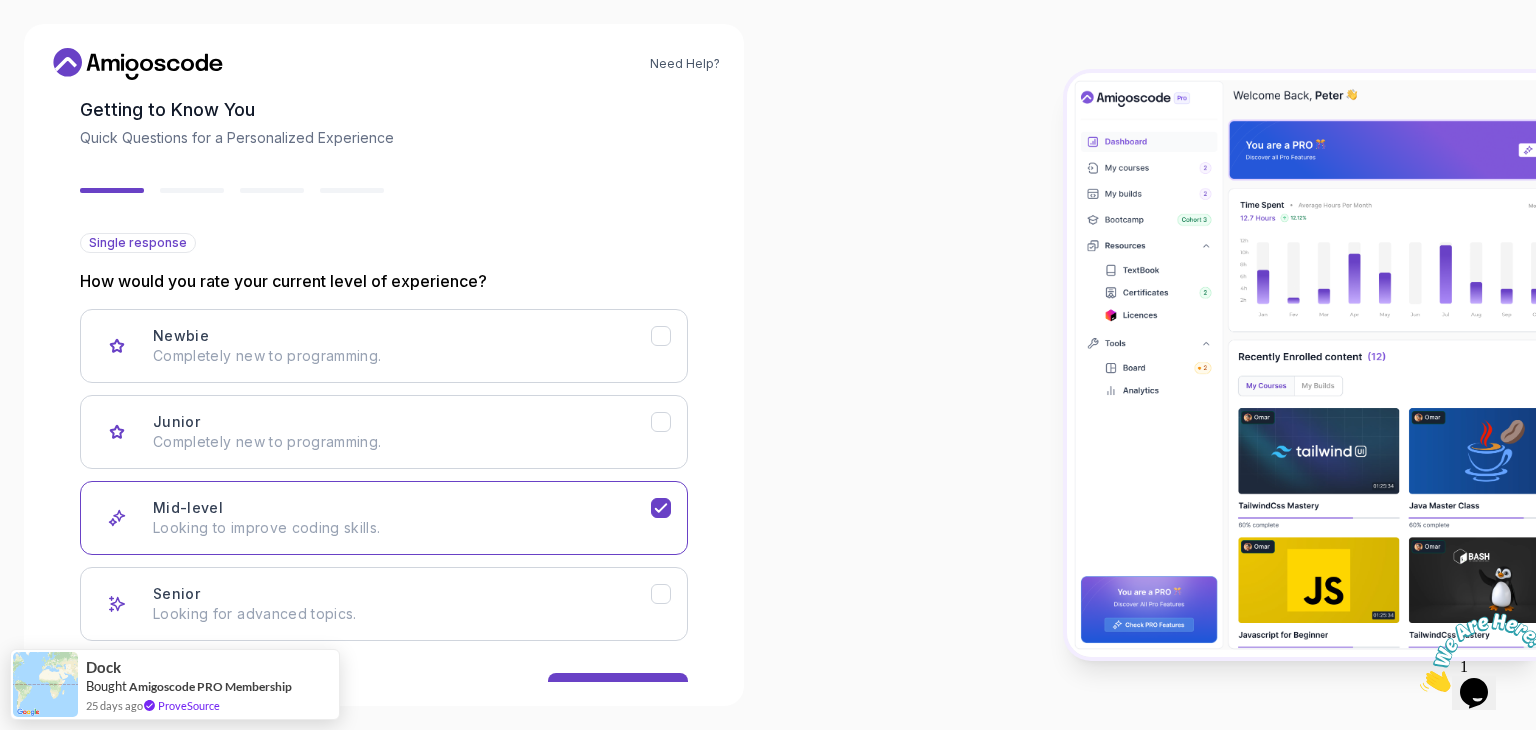 scroll, scrollTop: 165, scrollLeft: 0, axis: vertical 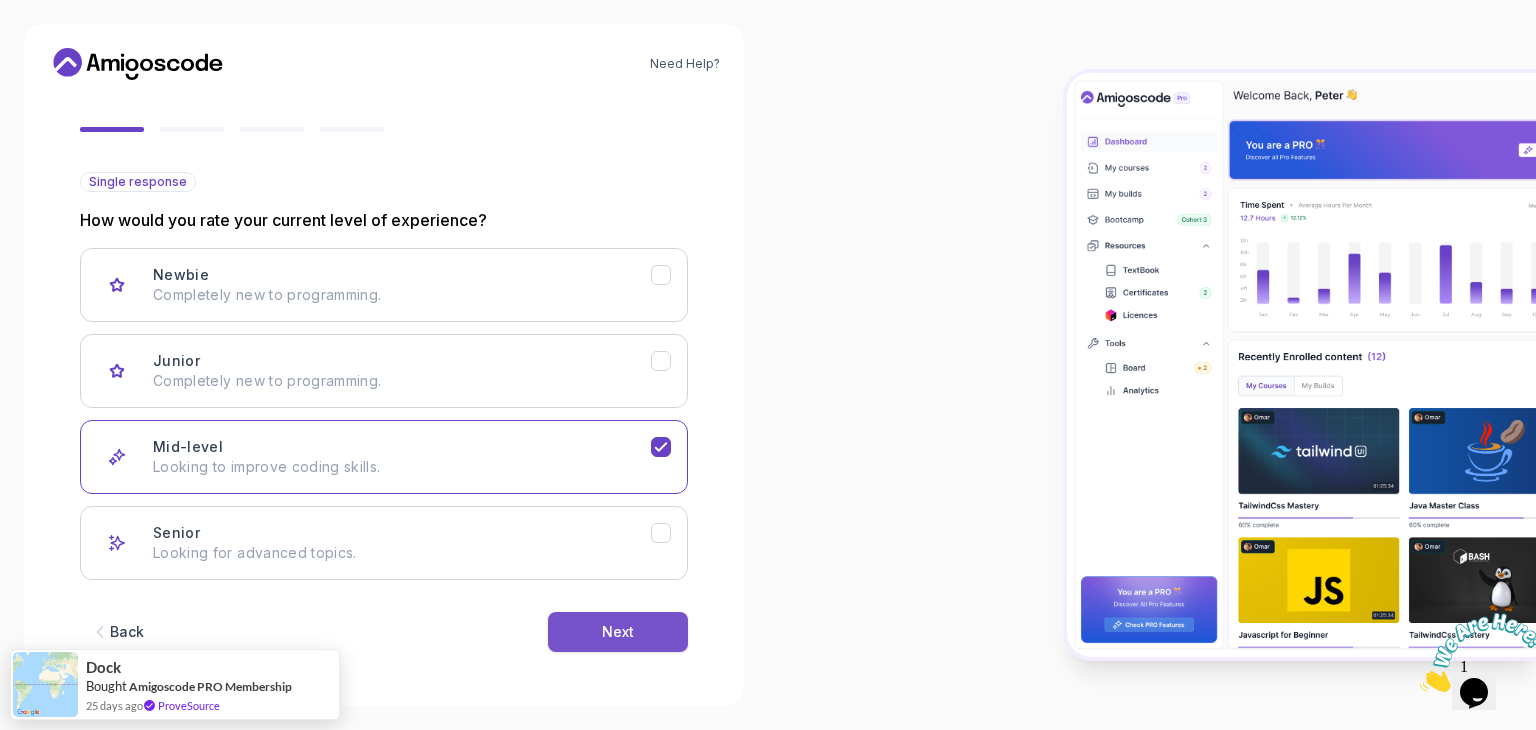 click on "Next" at bounding box center (618, 632) 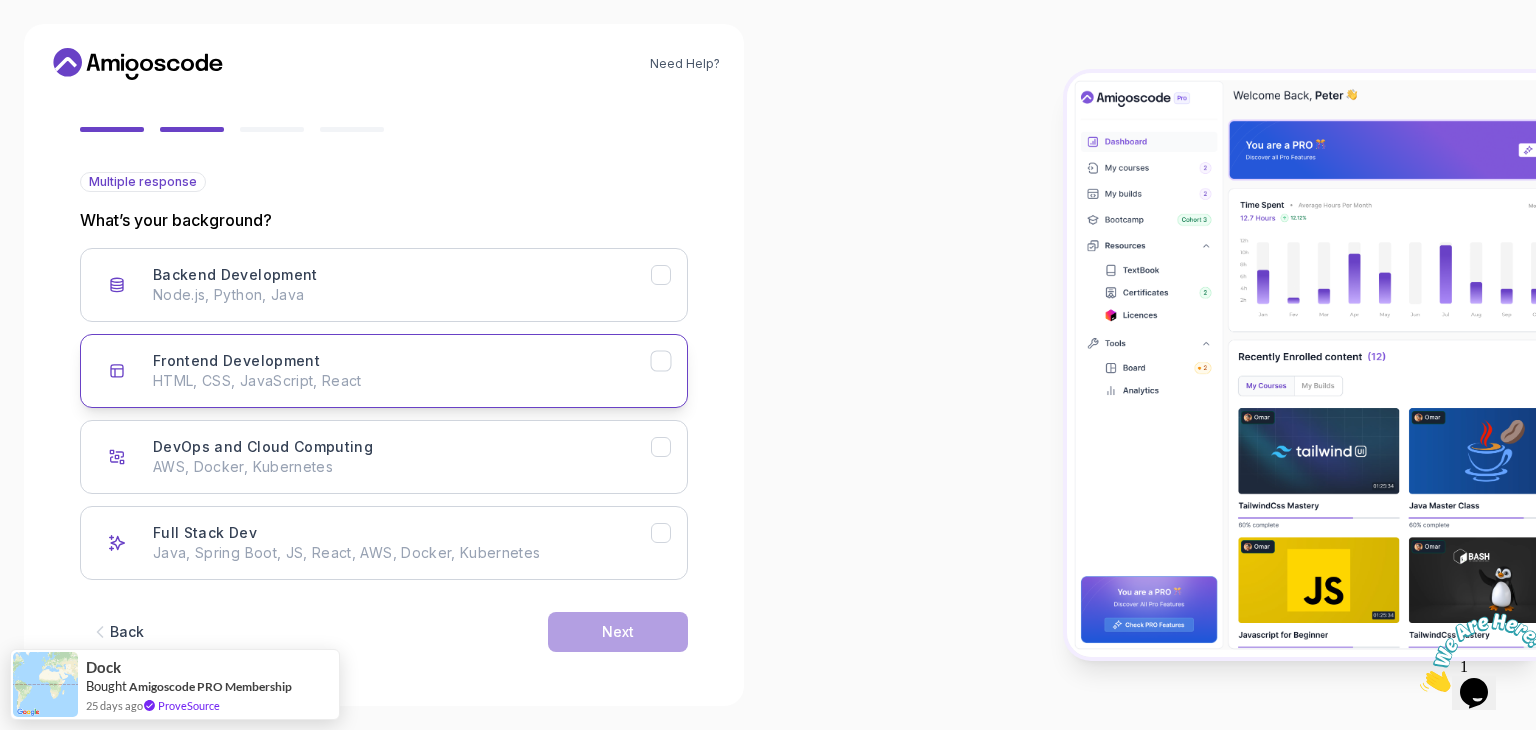 click on "Frontend Development HTML, CSS, JavaScript, React" at bounding box center (402, 371) 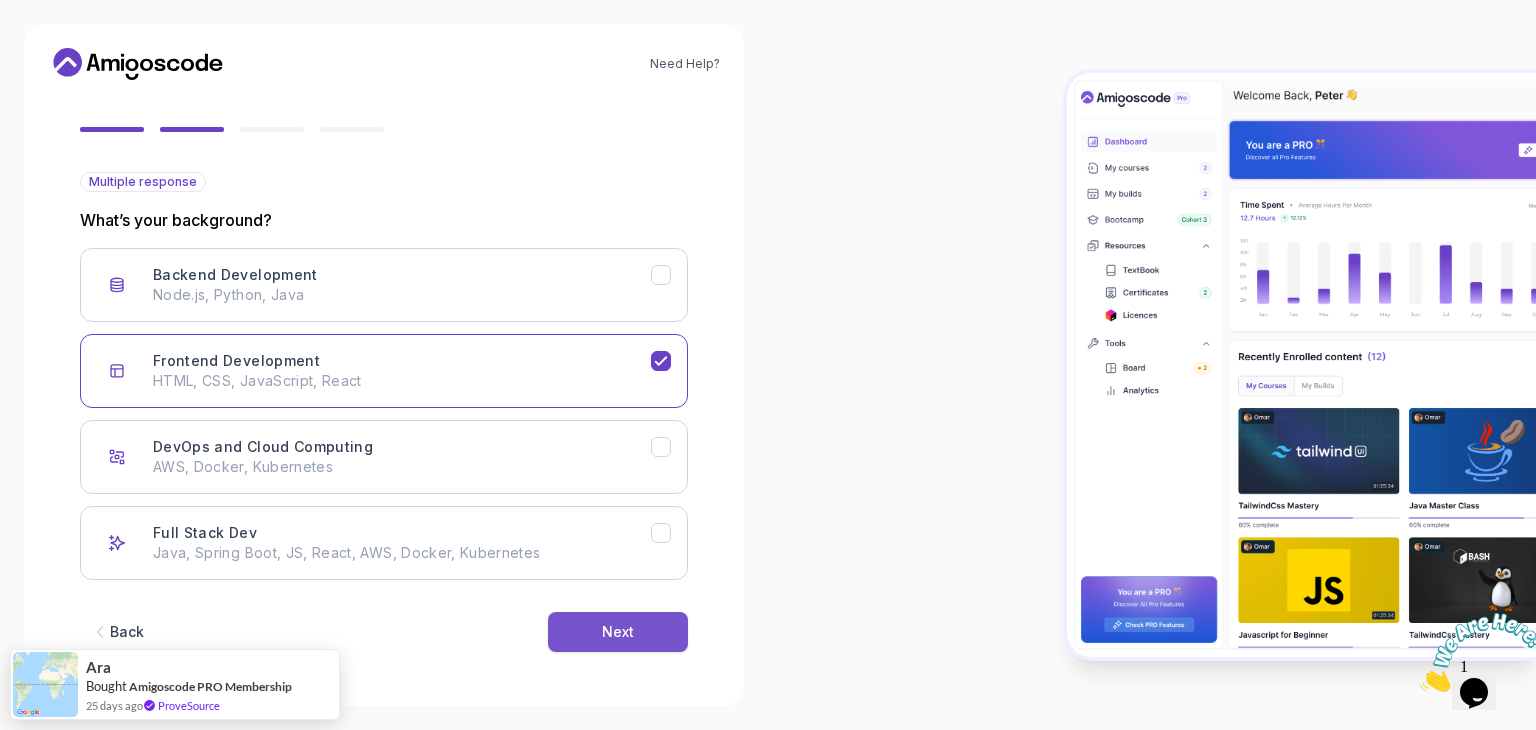 click on "Next" at bounding box center (618, 632) 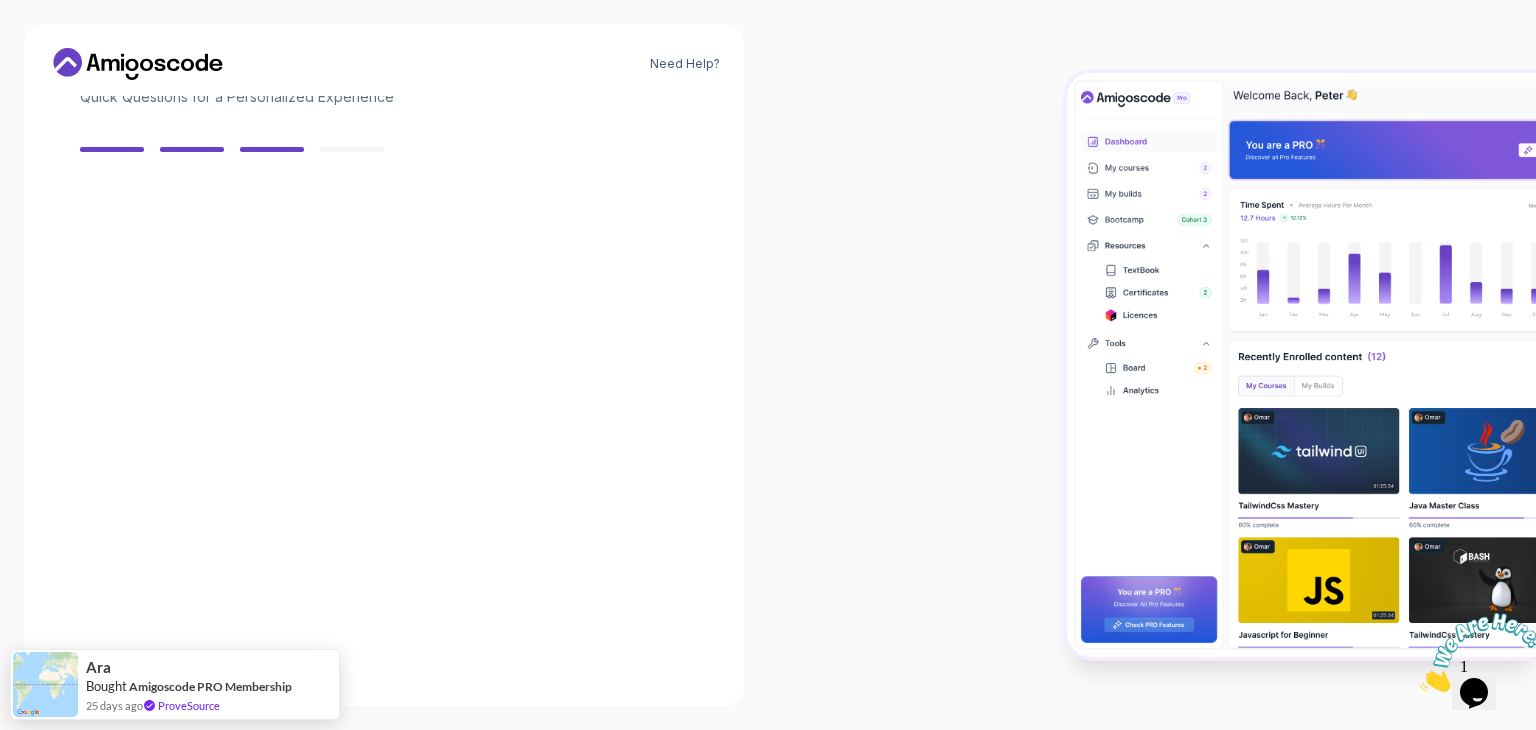 scroll, scrollTop: 143, scrollLeft: 0, axis: vertical 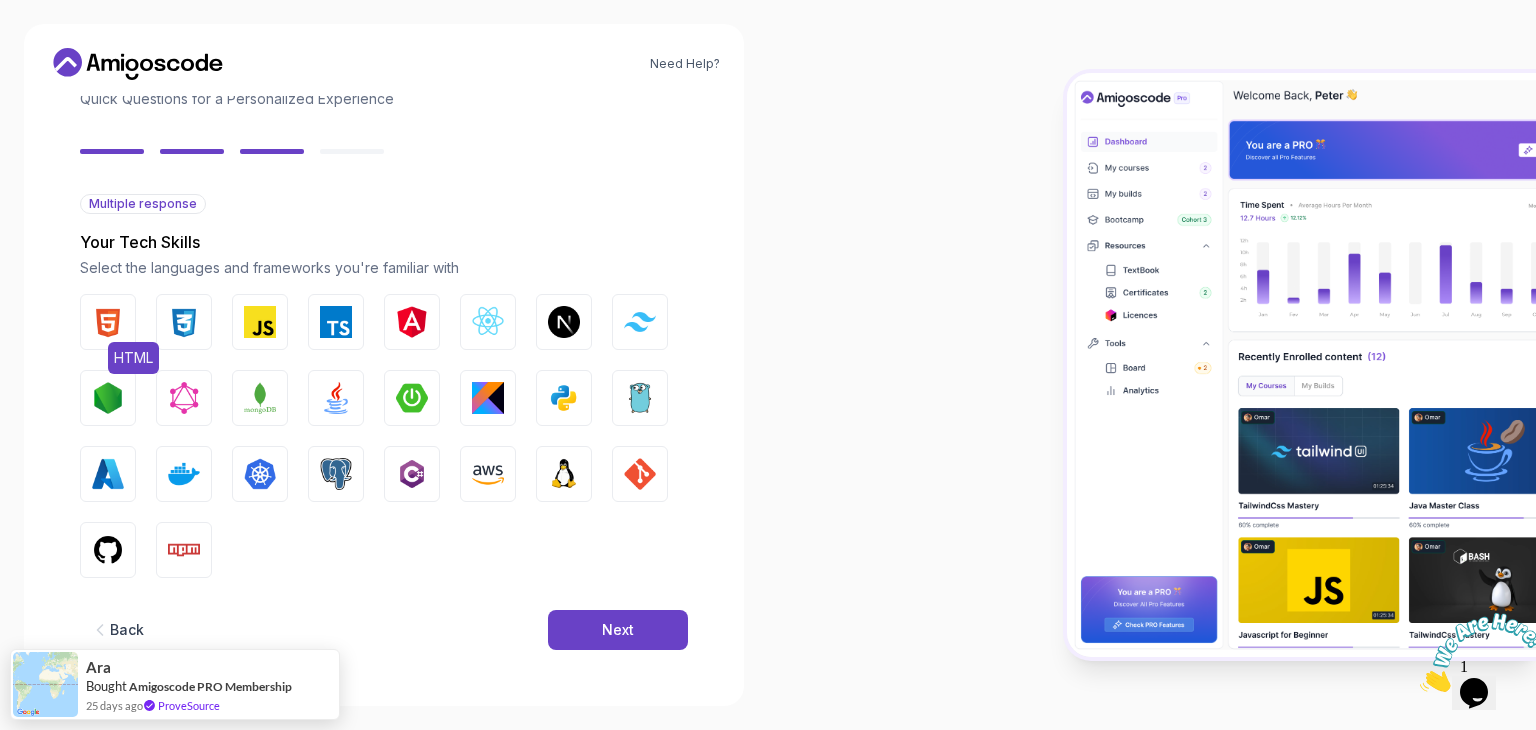 click at bounding box center (108, 322) 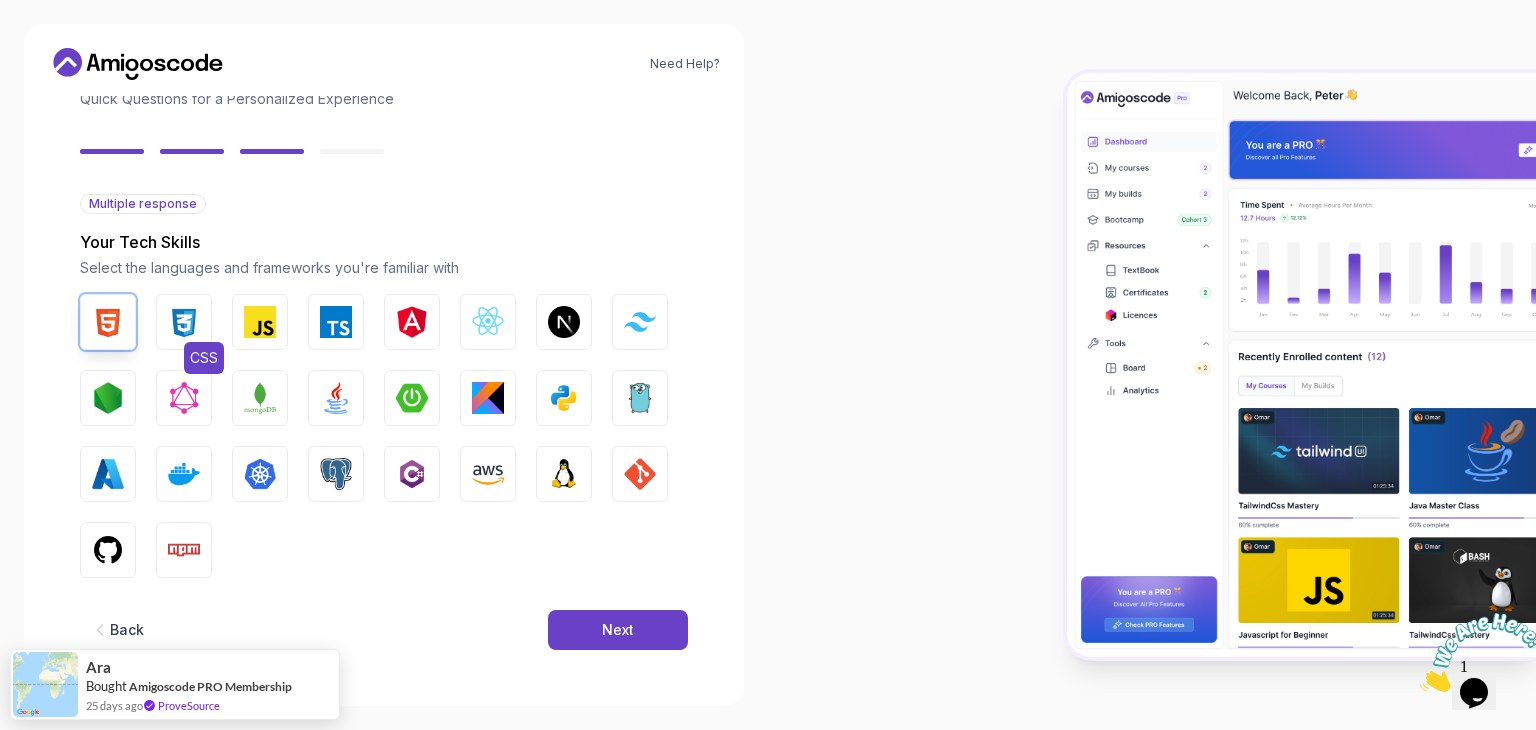 click at bounding box center (184, 322) 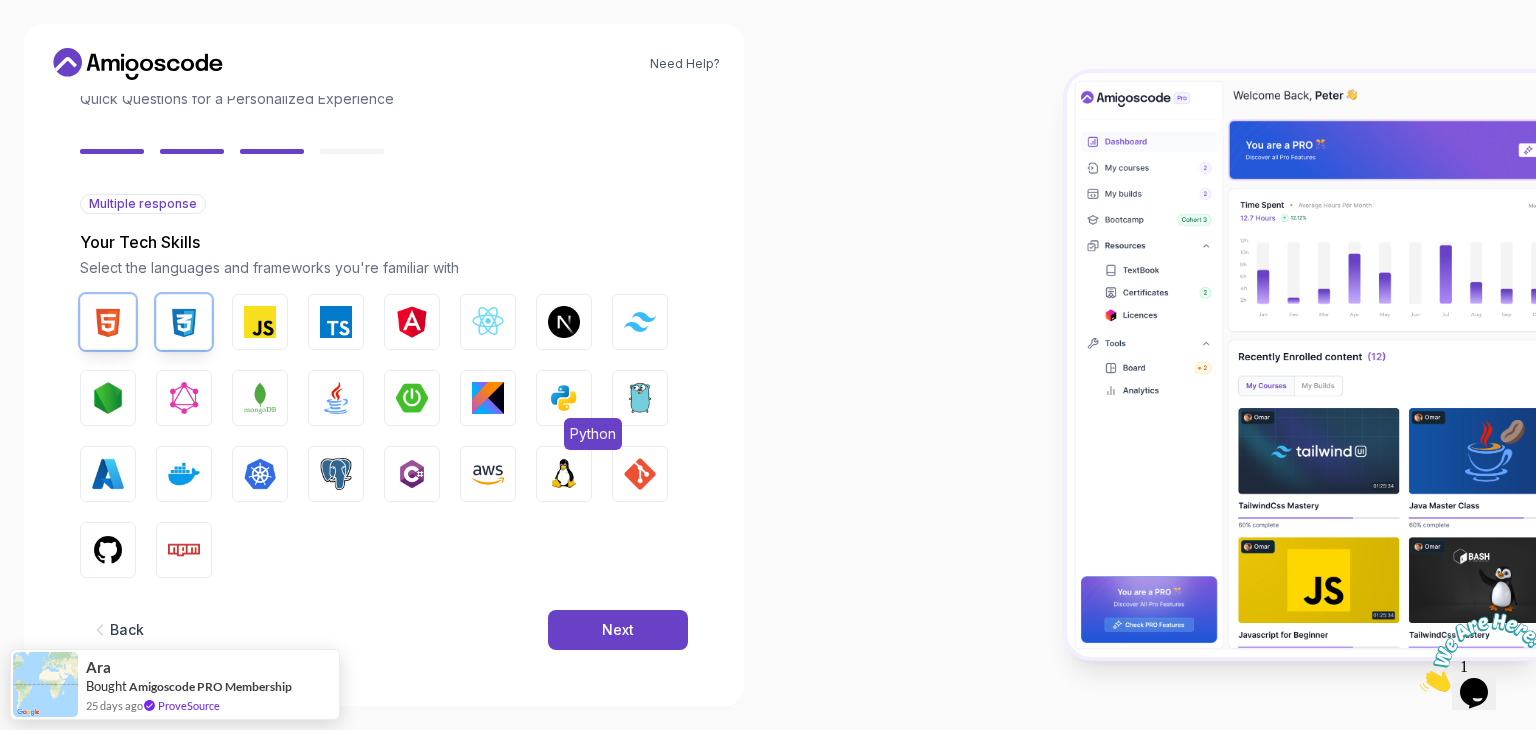 click at bounding box center (564, 398) 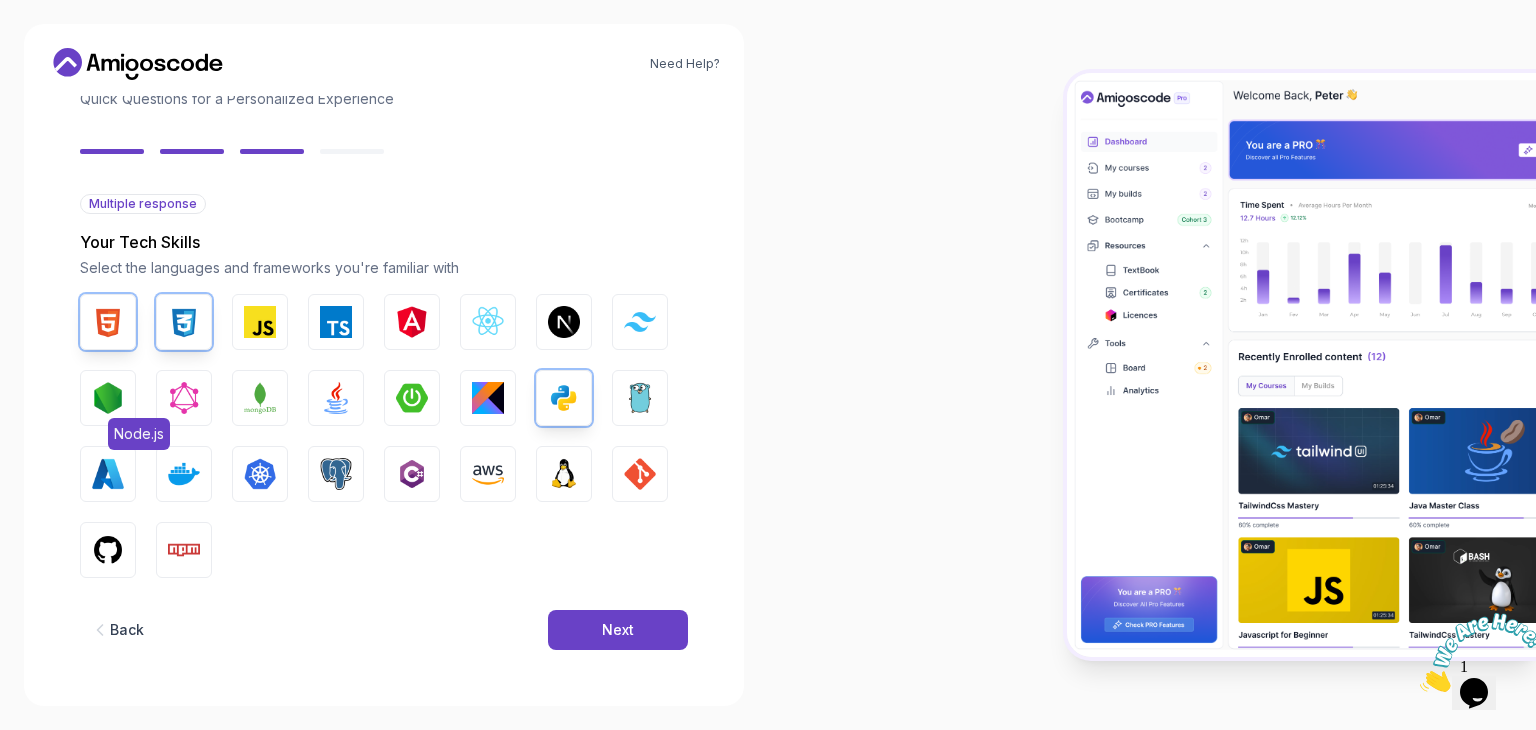 click at bounding box center [108, 398] 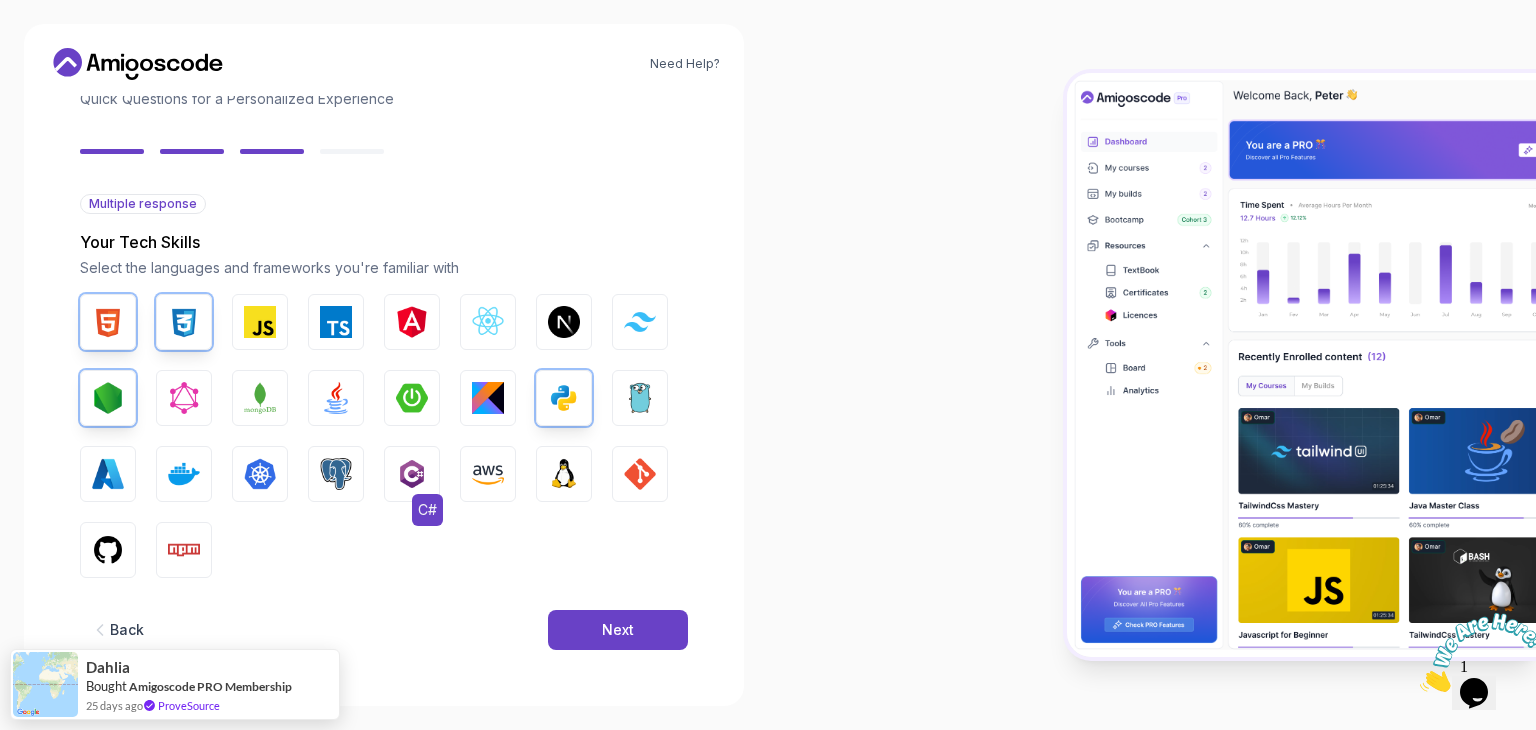 click at bounding box center [412, 474] 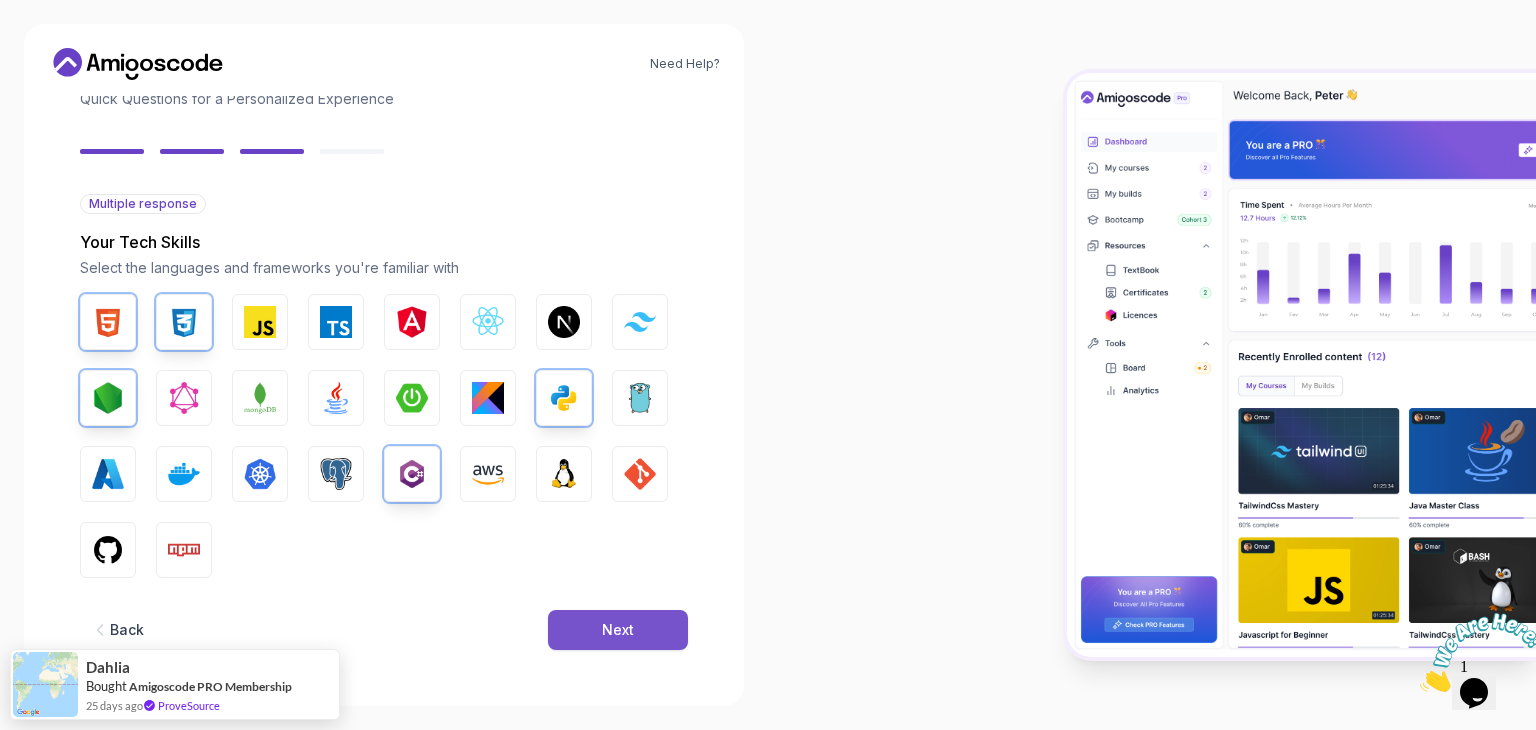 click on "Next" at bounding box center [618, 630] 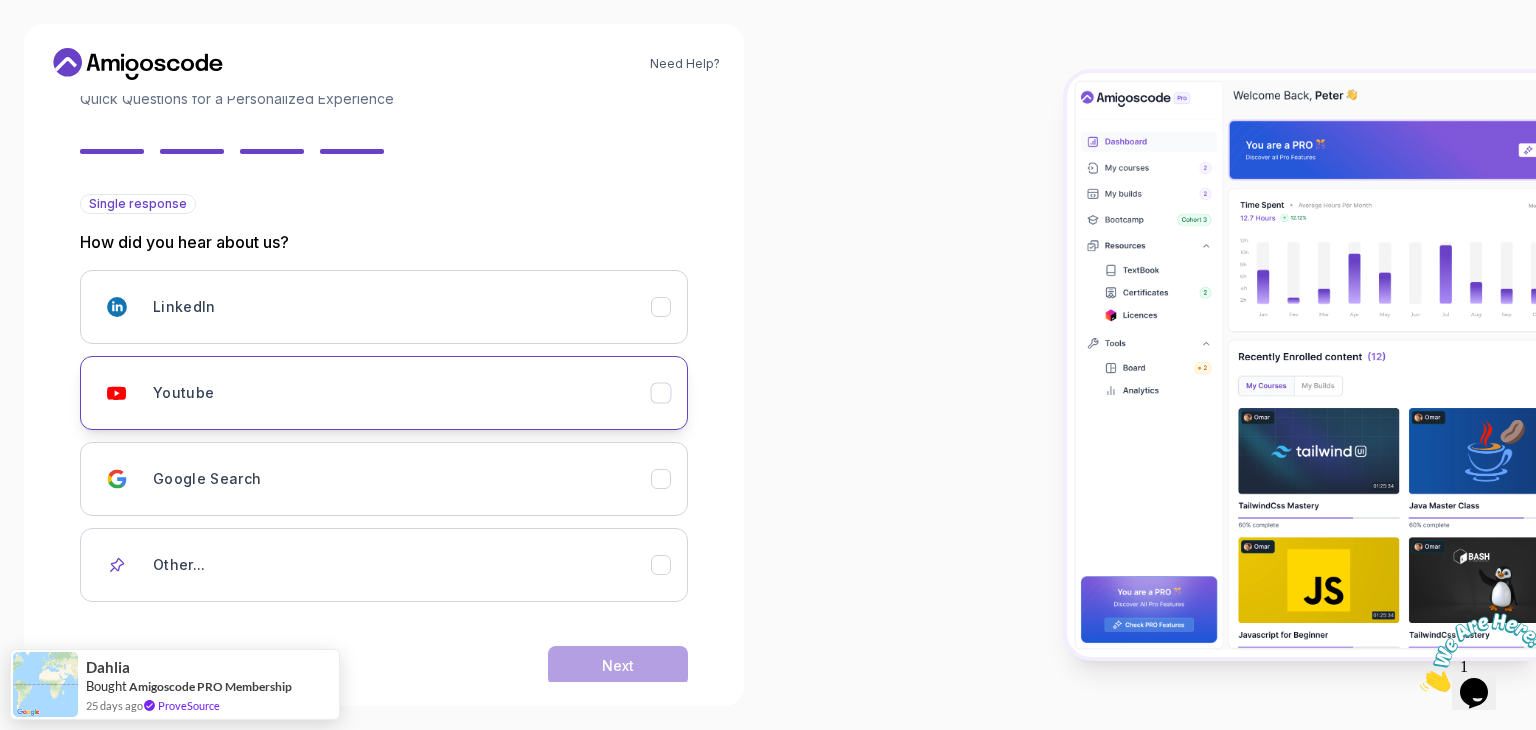 click on "Youtube" at bounding box center [402, 393] 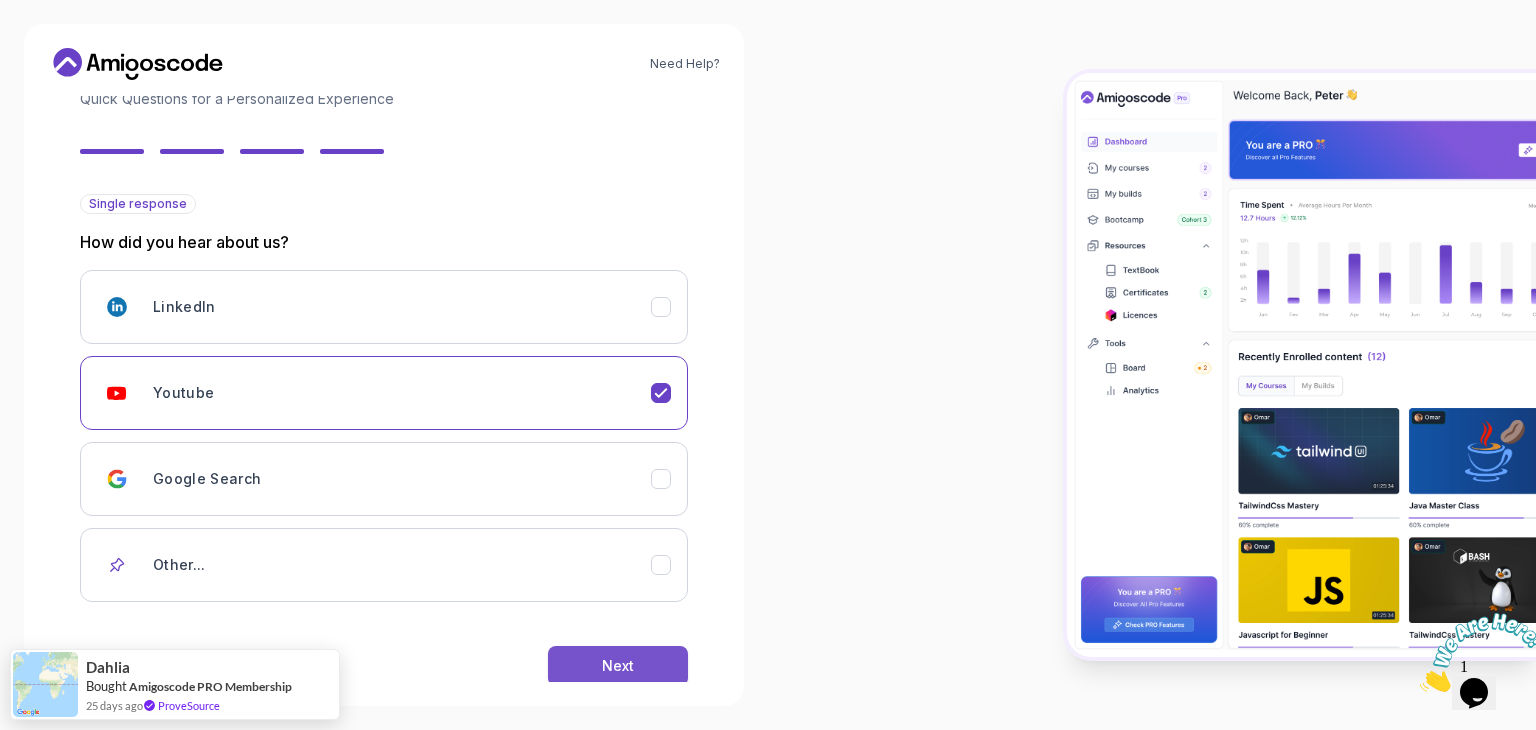 click on "Next" at bounding box center [618, 666] 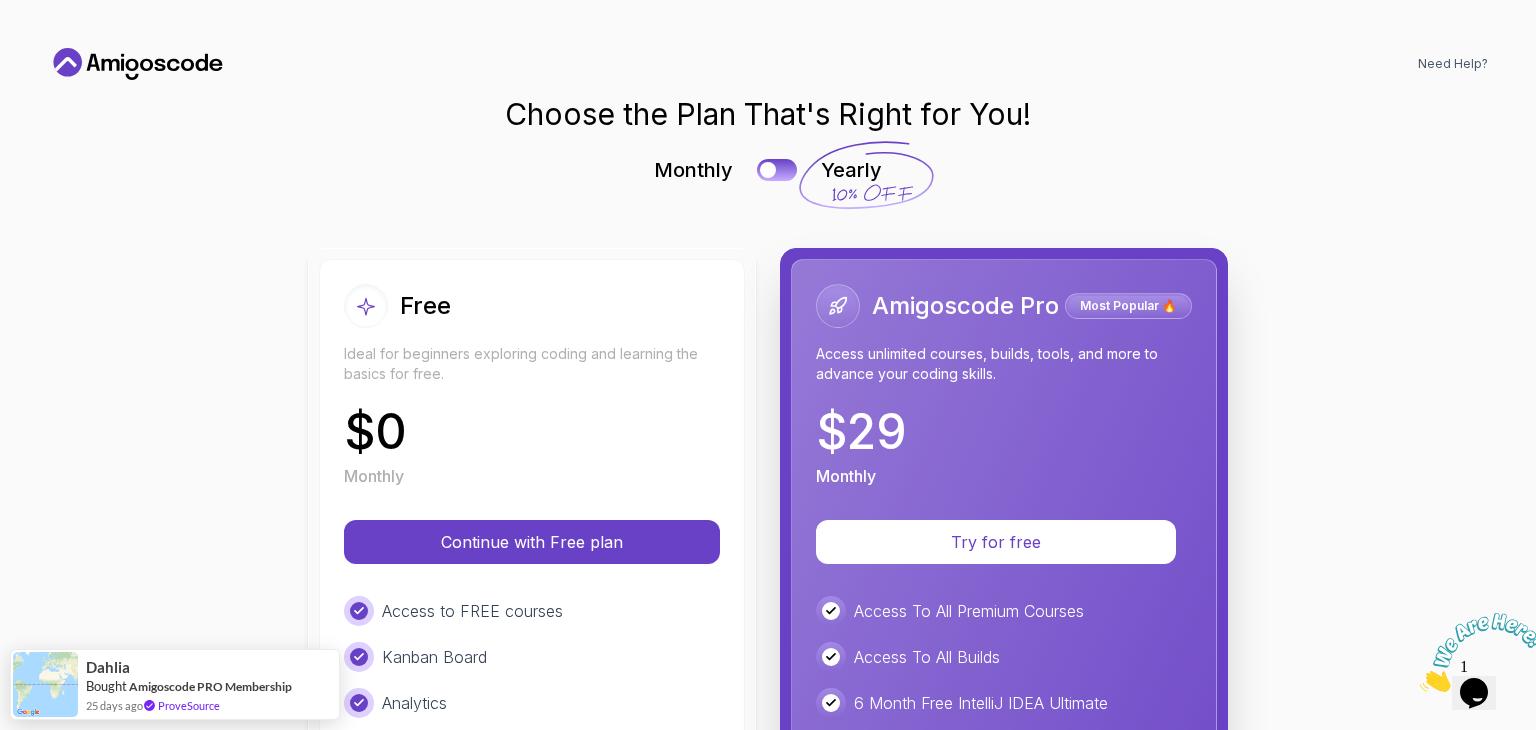 scroll, scrollTop: 0, scrollLeft: 0, axis: both 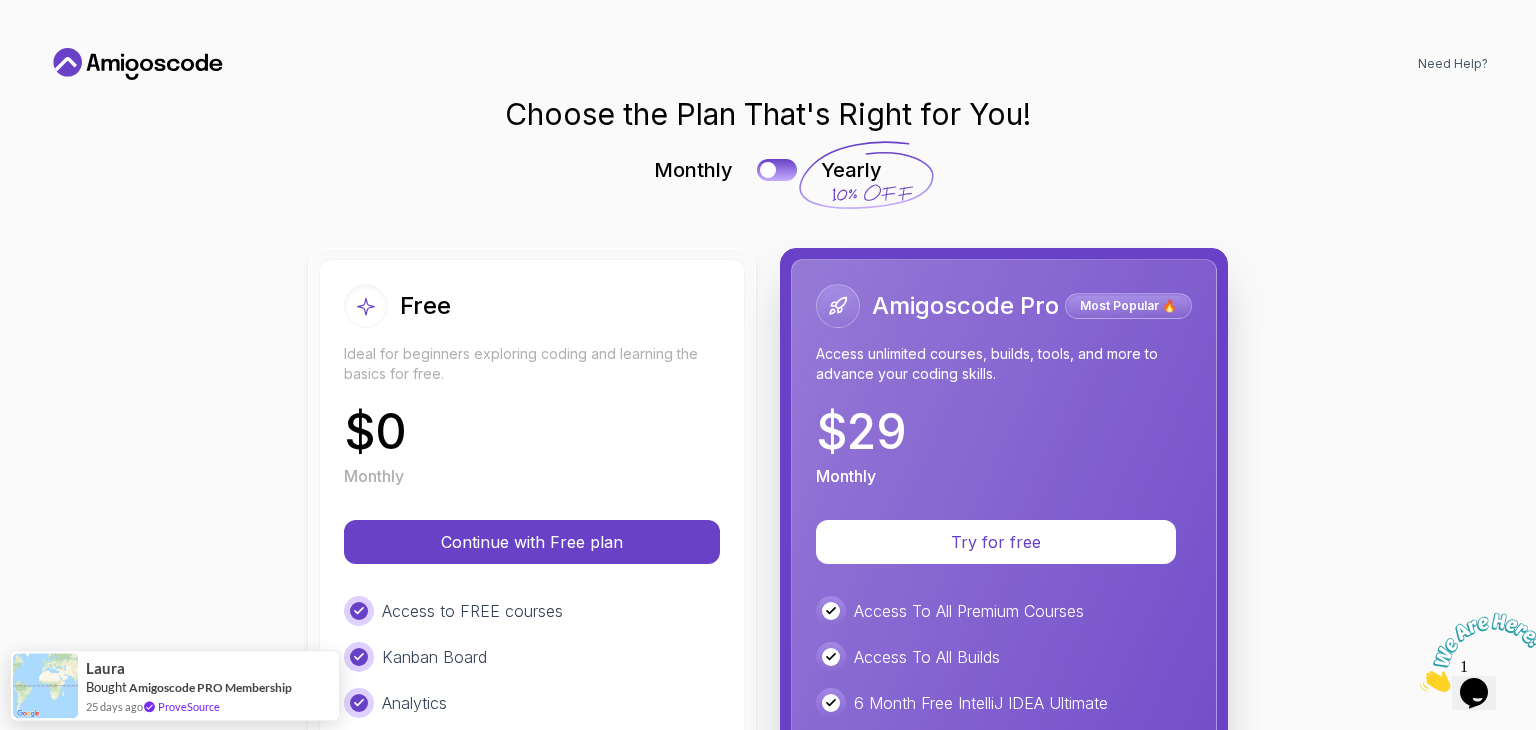 click 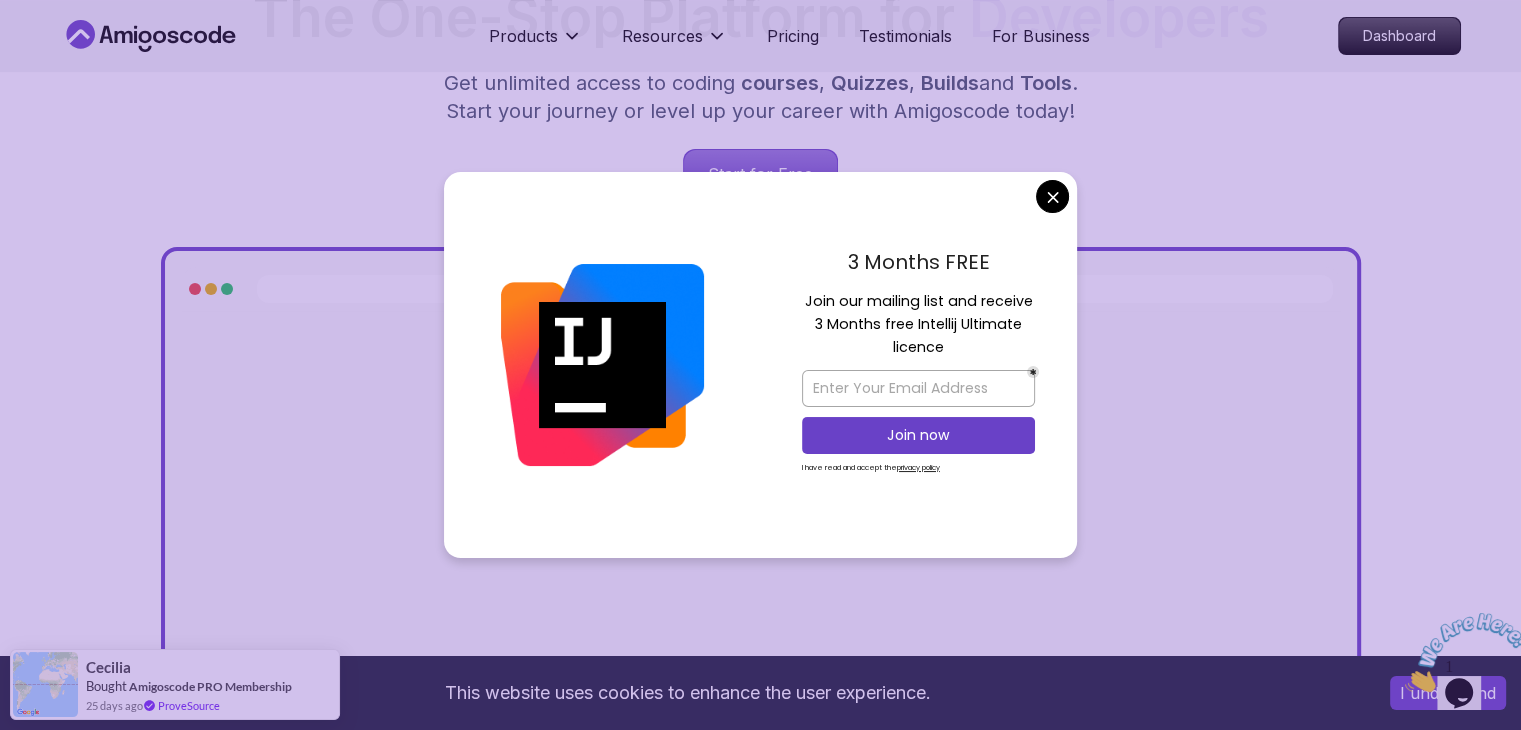 scroll, scrollTop: 800, scrollLeft: 0, axis: vertical 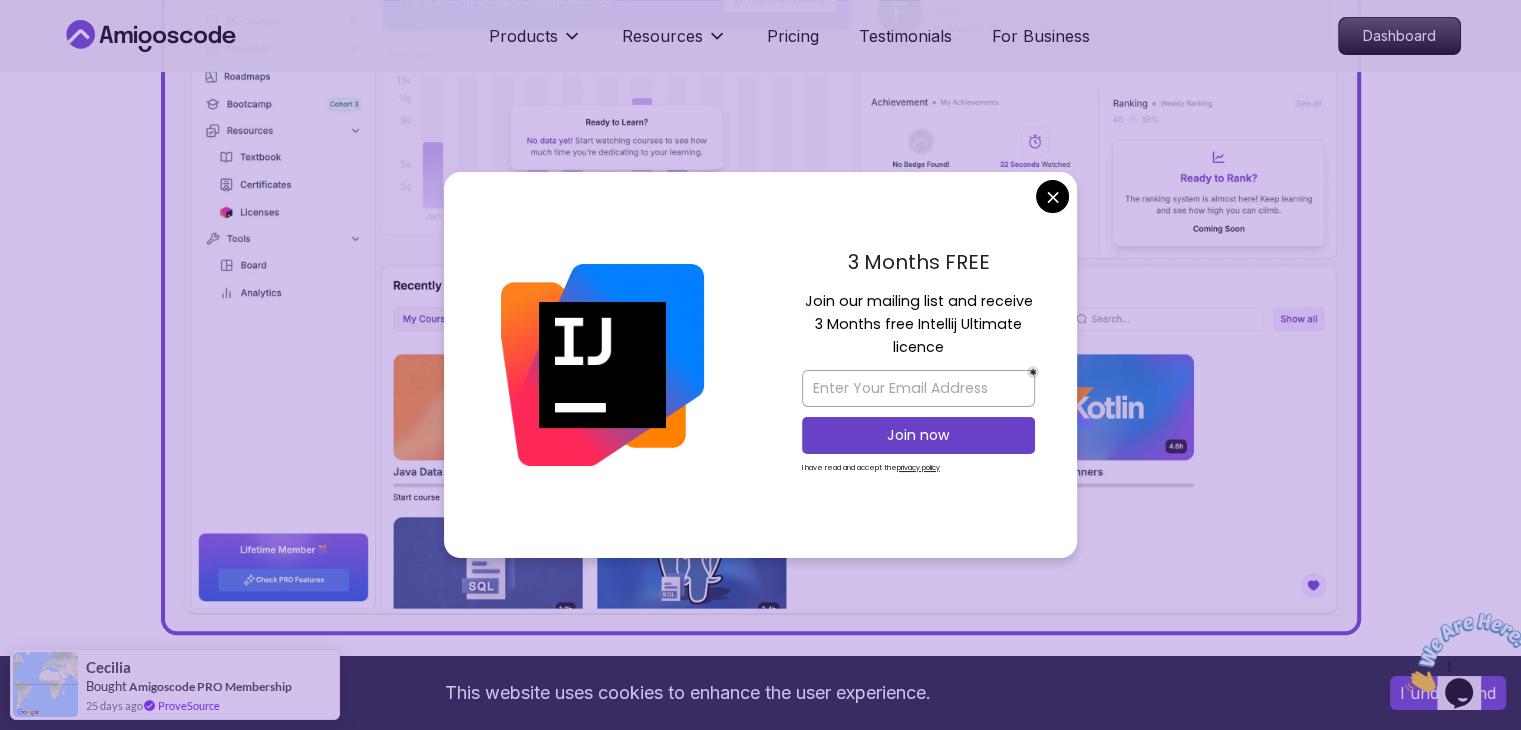 click on "This website uses cookies to enhance the user experience. I understand Products Resources Pricing Testimonials For Business Dashboard Products Resources Pricing Testimonials For Business Dashboard Jogh Long Spring Developer Advocate "Amigoscode Does a pretty good job, and consistently too, covering Spring and for that, I'm very Appreciative" The One-Stop Platform for   Developers Get unlimited access to coding   courses ,   Quizzes ,   Builds  and   Tools . Start your journey or level up your career with Amigoscode today! Start for Free https://amigoscode.com/dashboard OUR AMIGO STUDENTS WORK IN TOP COMPANIES Courses Builds Discover Amigoscode's Latest   Premium Courses! Get unlimited access to coding   courses ,   Quizzes ,   Builds  and   Tools . Start your journey or level up your career with Amigoscode today! Browse all  courses Advanced Spring Boot Pro Dive deep into Spring Boot with our advanced course, designed to take your skills from intermediate to expert level. NEW Spring Boot for Beginners Pro Pro" at bounding box center (760, 5064) 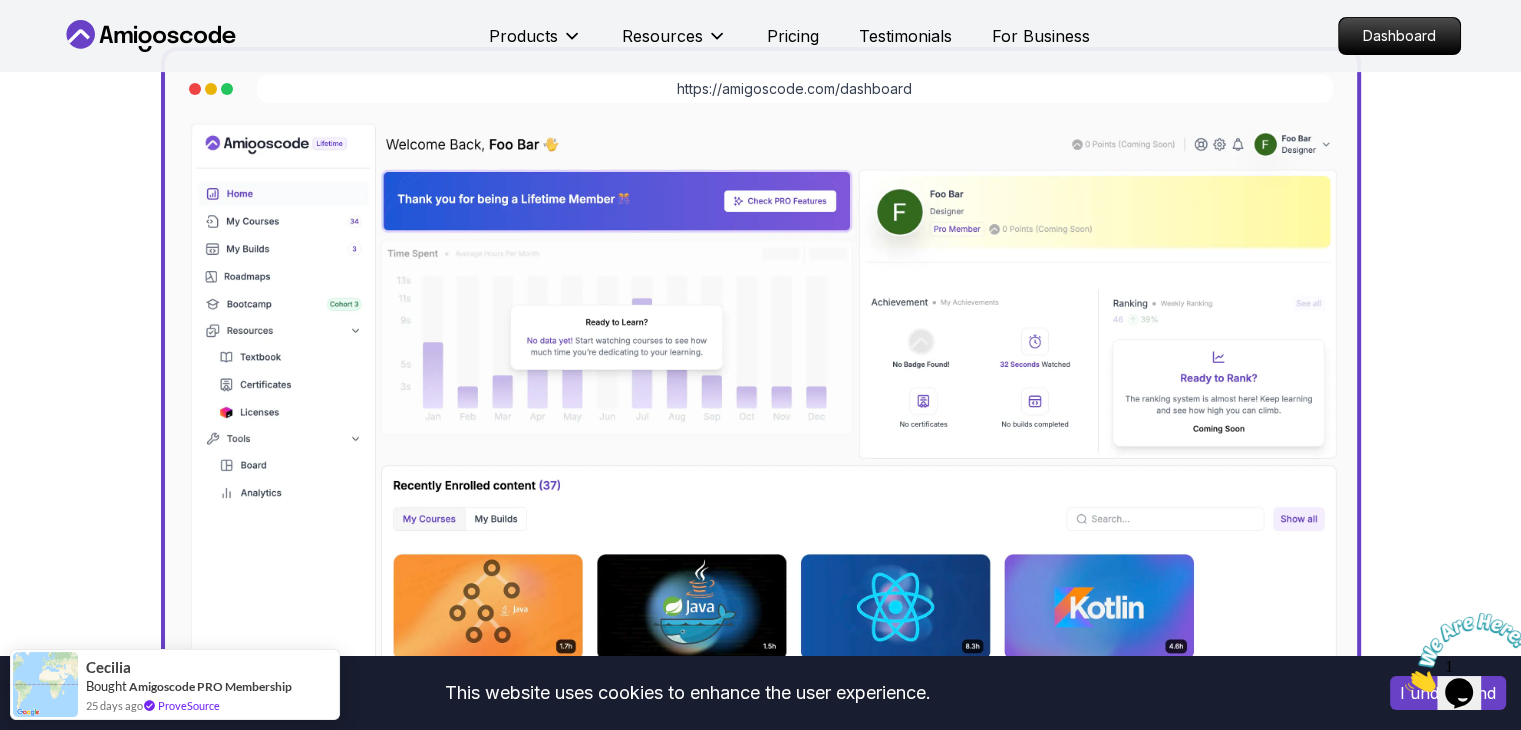 scroll, scrollTop: 300, scrollLeft: 0, axis: vertical 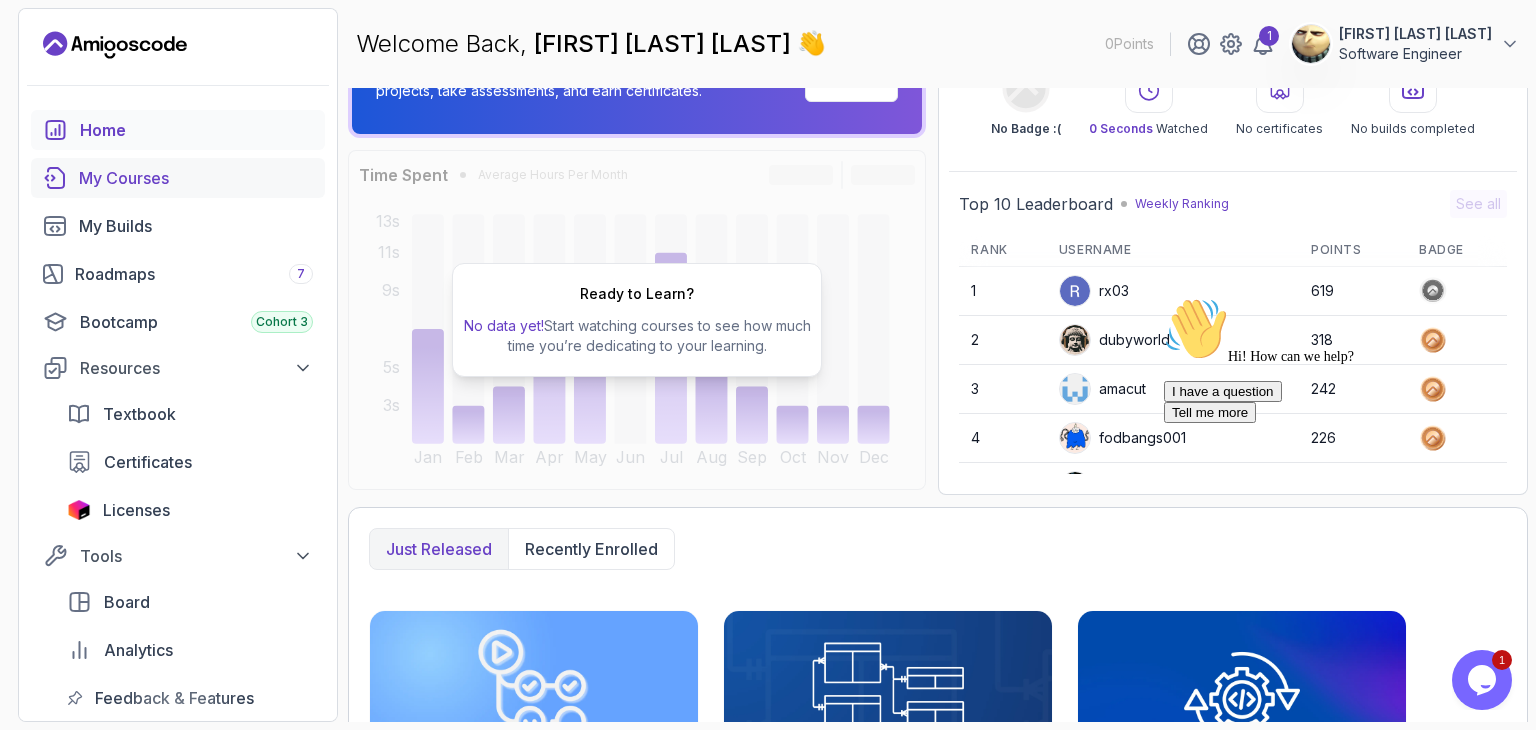 click on "My Courses" at bounding box center (196, 178) 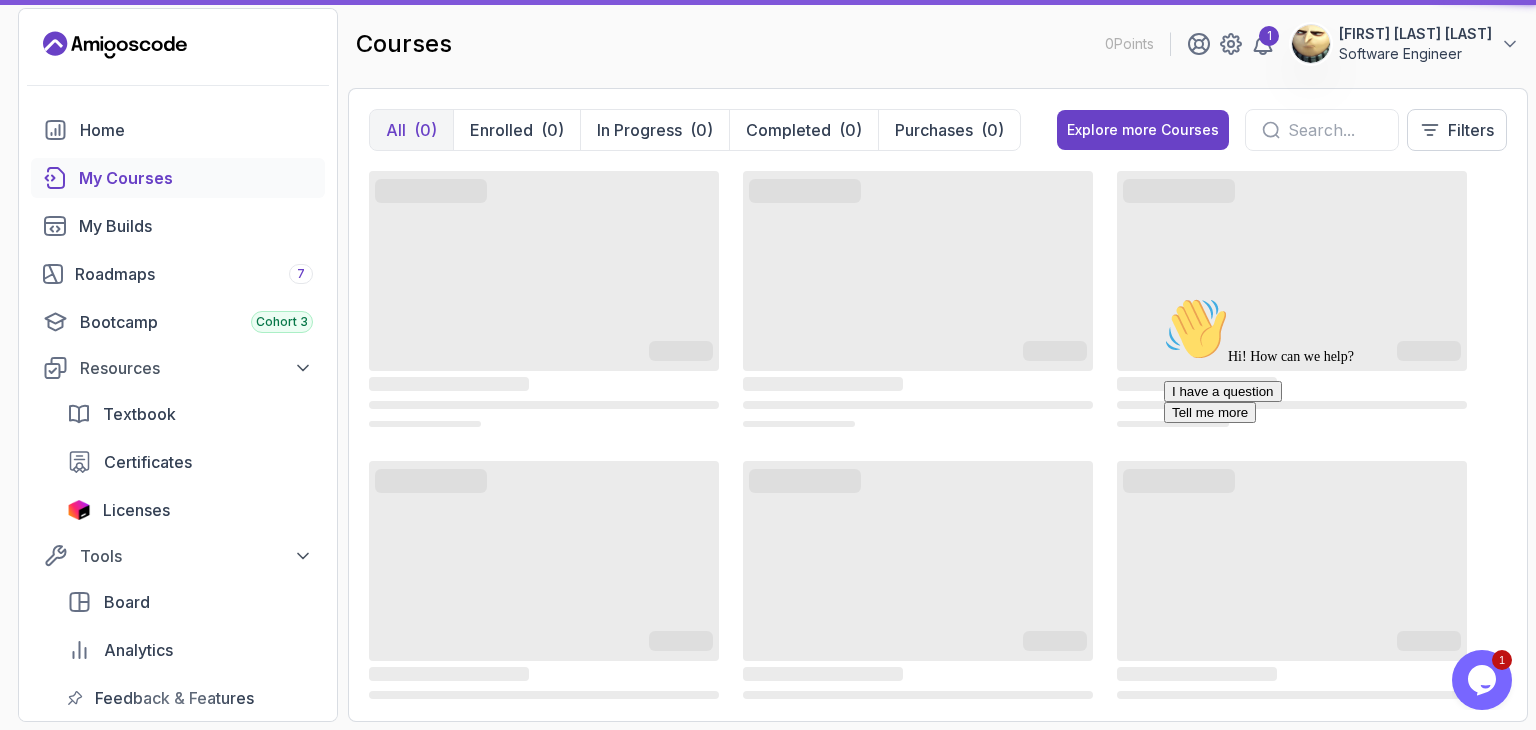 scroll, scrollTop: 0, scrollLeft: 0, axis: both 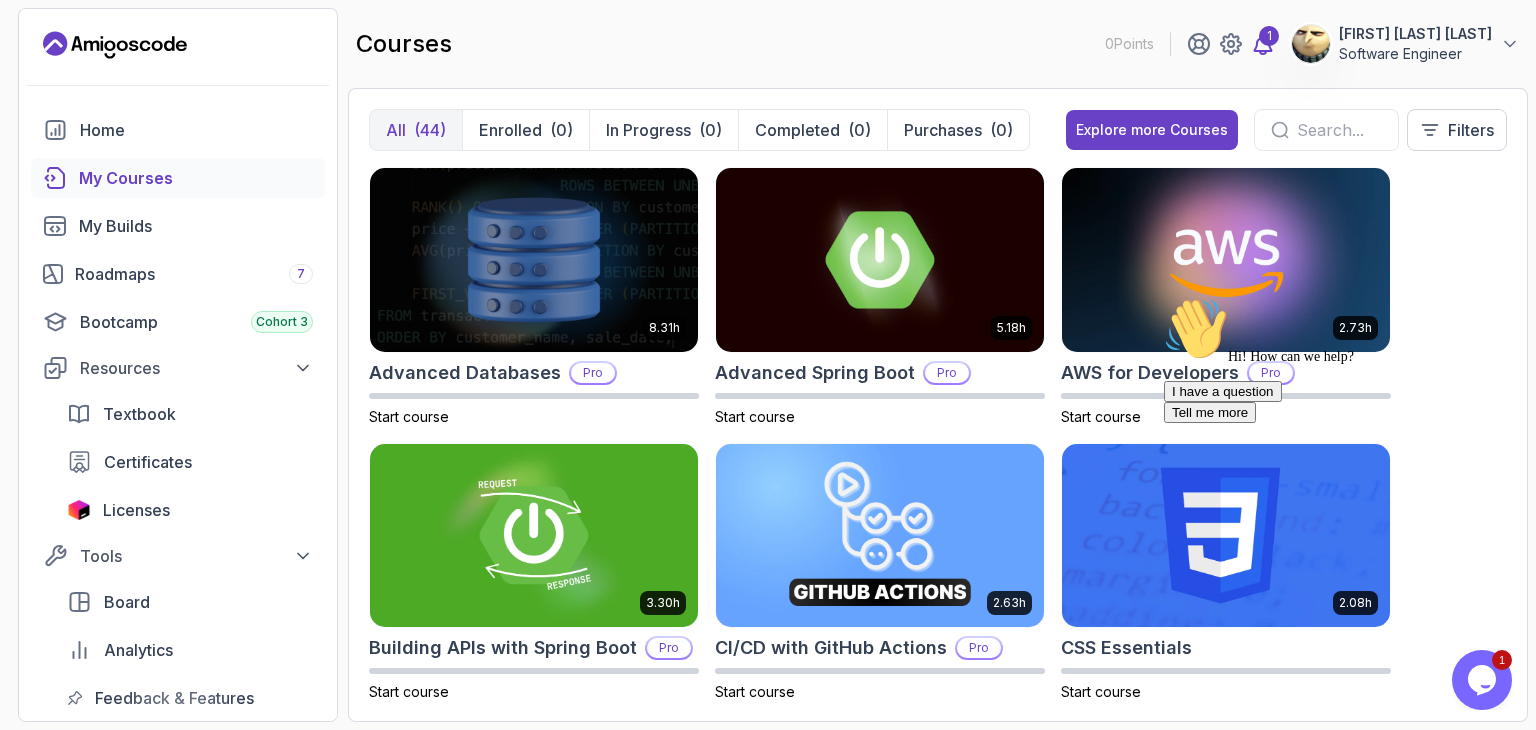 click on "1" at bounding box center (1269, 36) 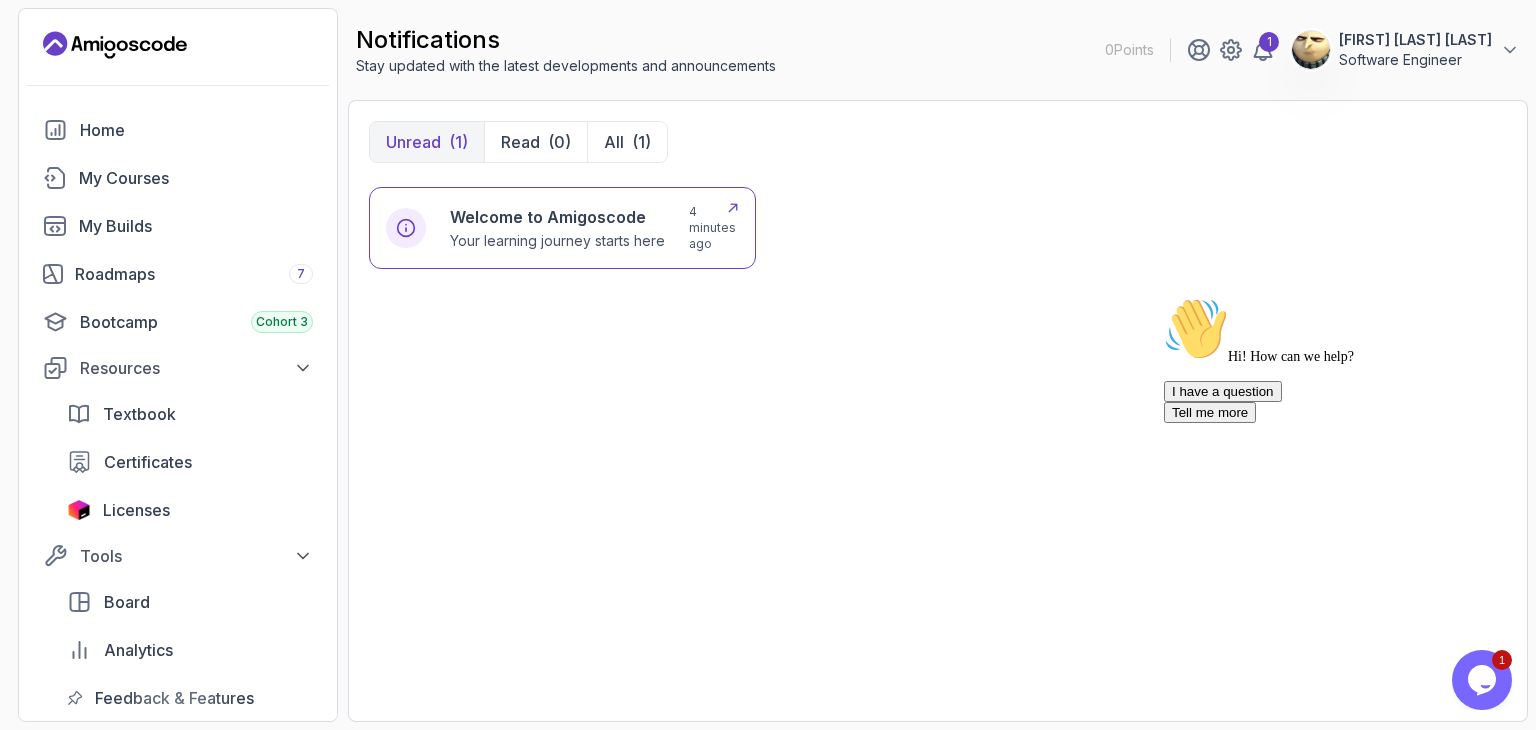click on "Welcome to Amigoscode Your learning journey starts here 4 minutes ago" at bounding box center [562, 228] 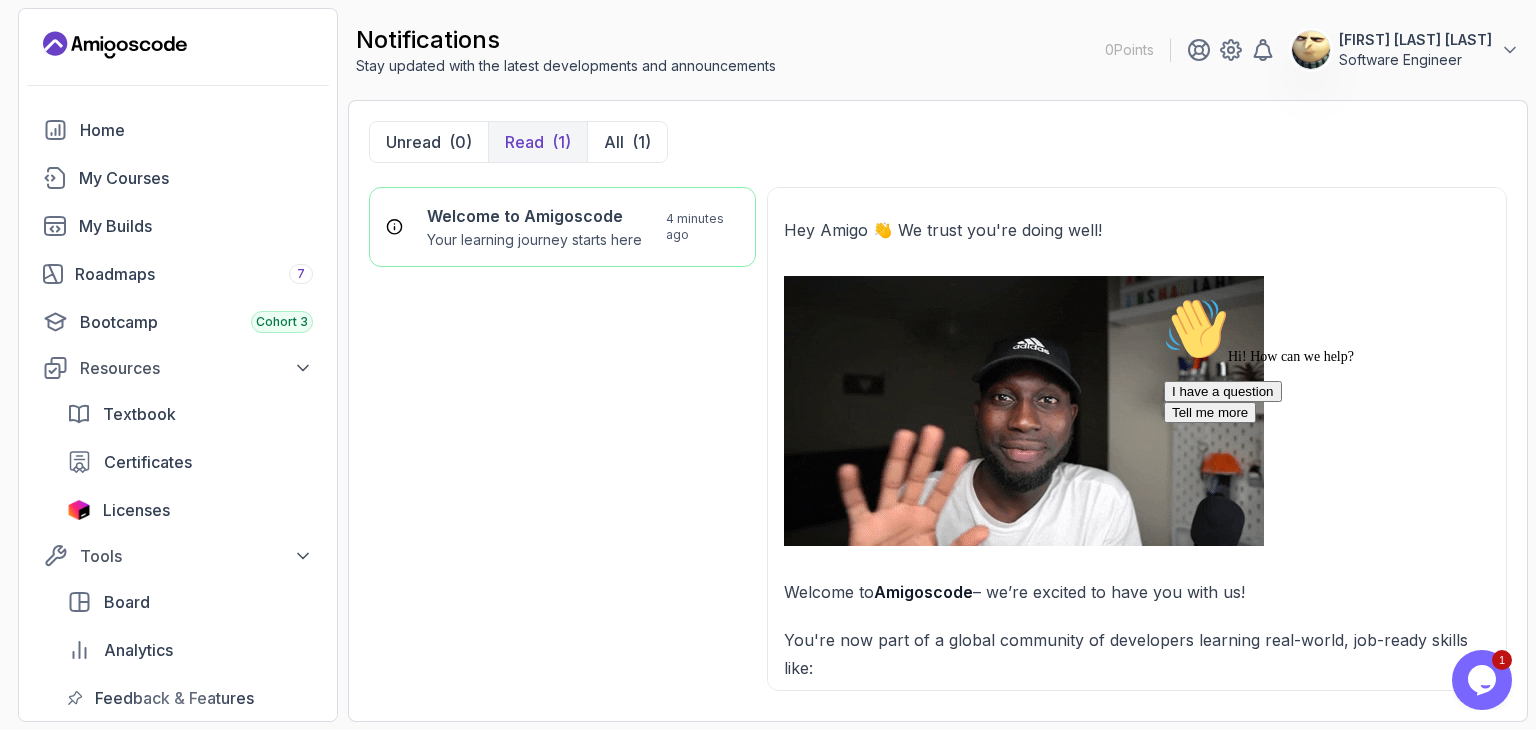 click at bounding box center (1164, 297) 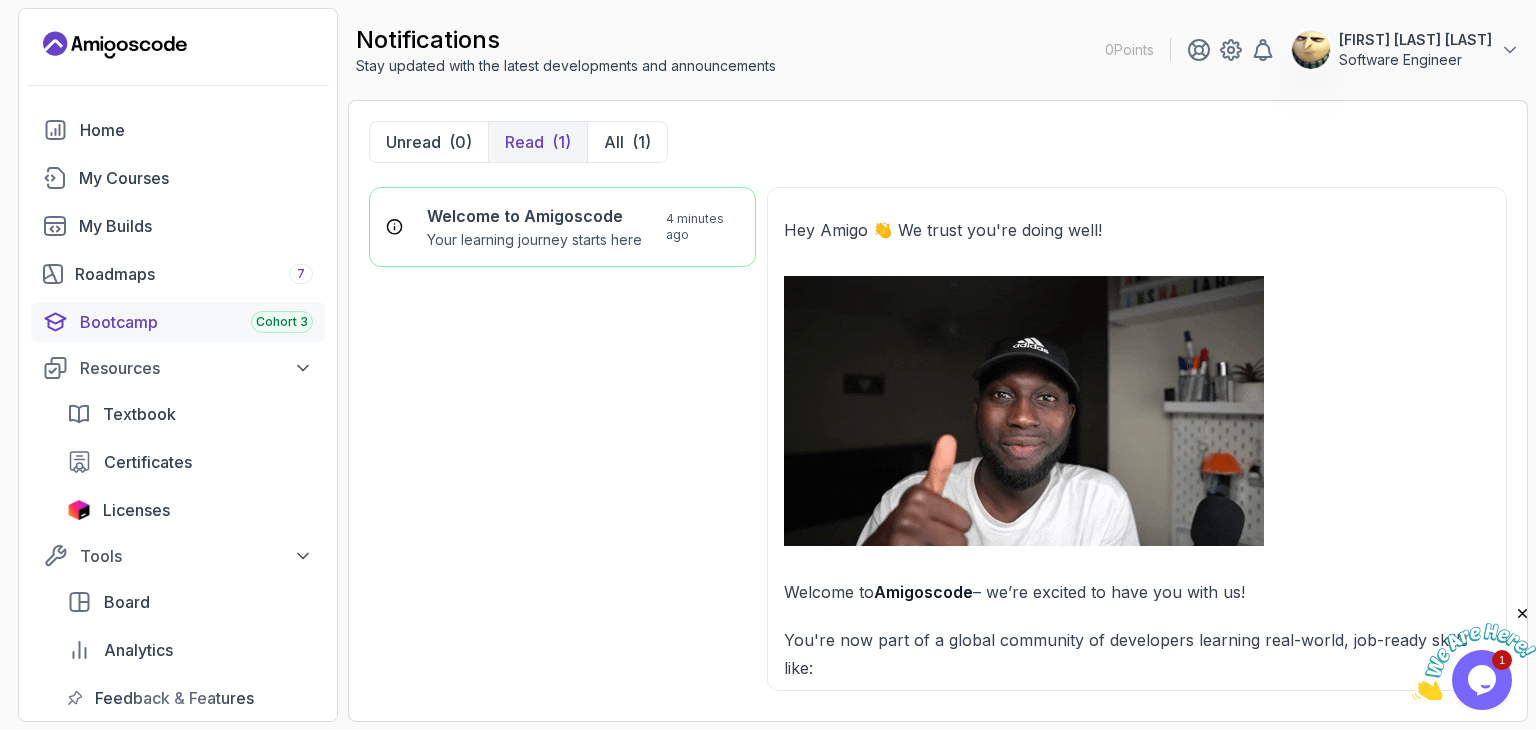 click on "Bootcamp Cohort 3" at bounding box center [196, 322] 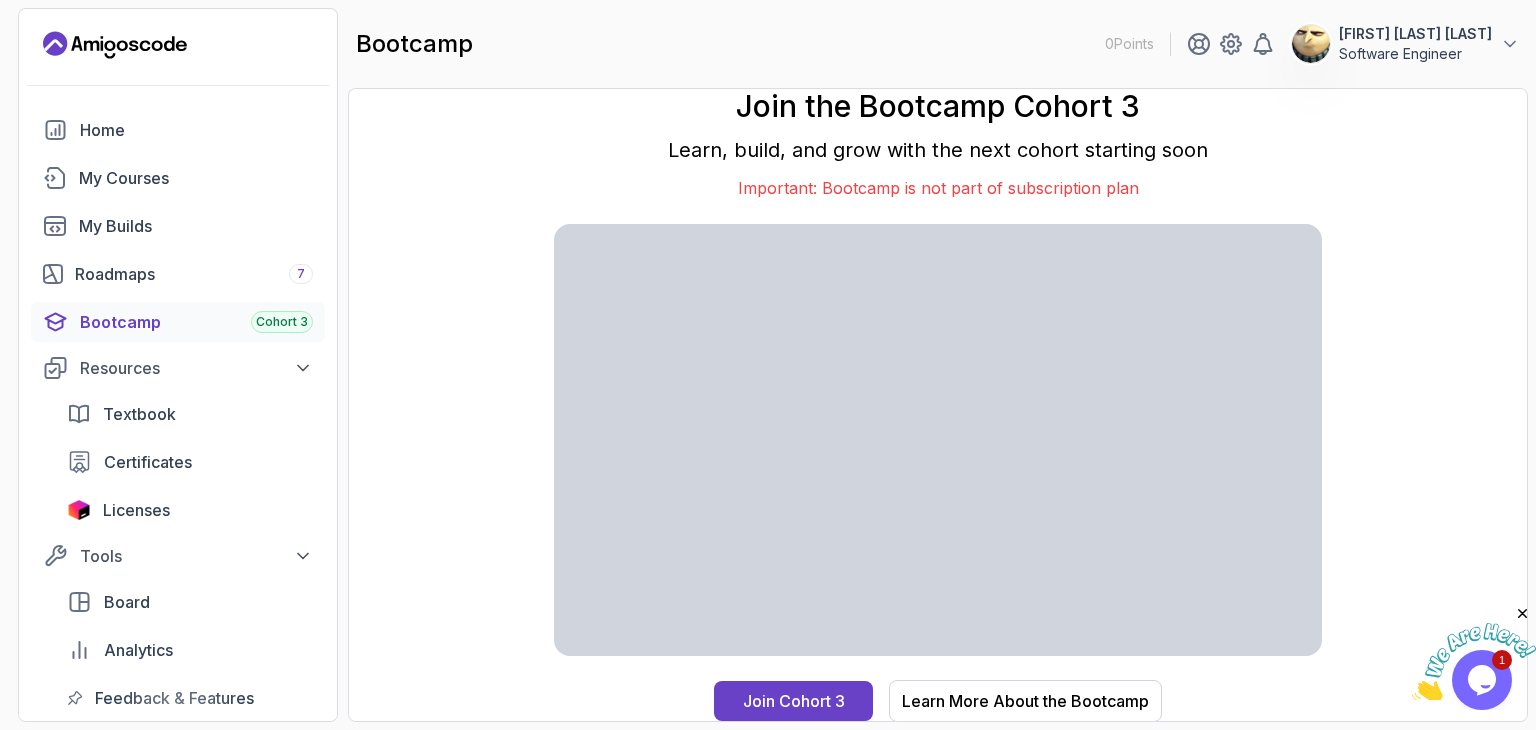 scroll, scrollTop: 0, scrollLeft: 0, axis: both 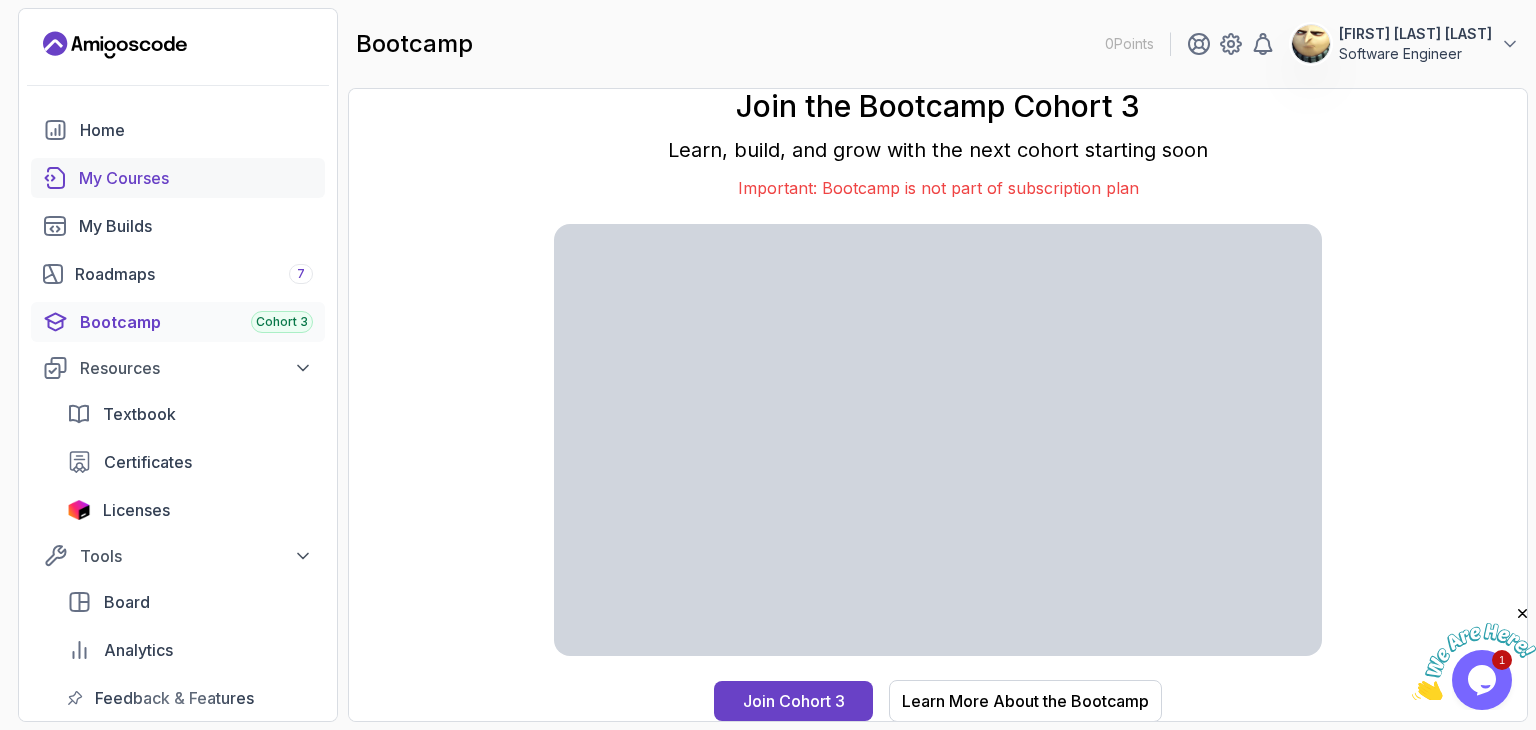 click on "My Courses" at bounding box center (196, 178) 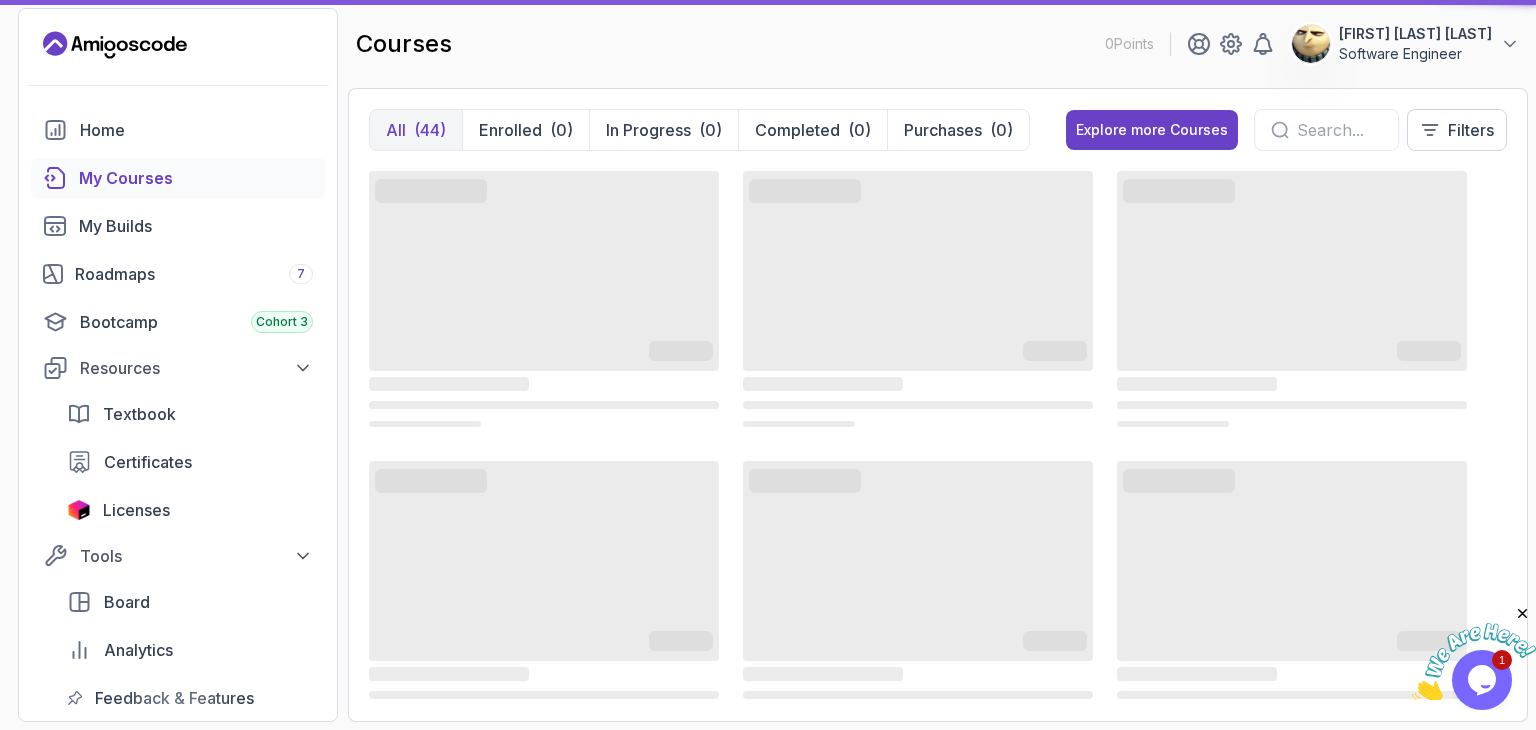 scroll, scrollTop: 0, scrollLeft: 0, axis: both 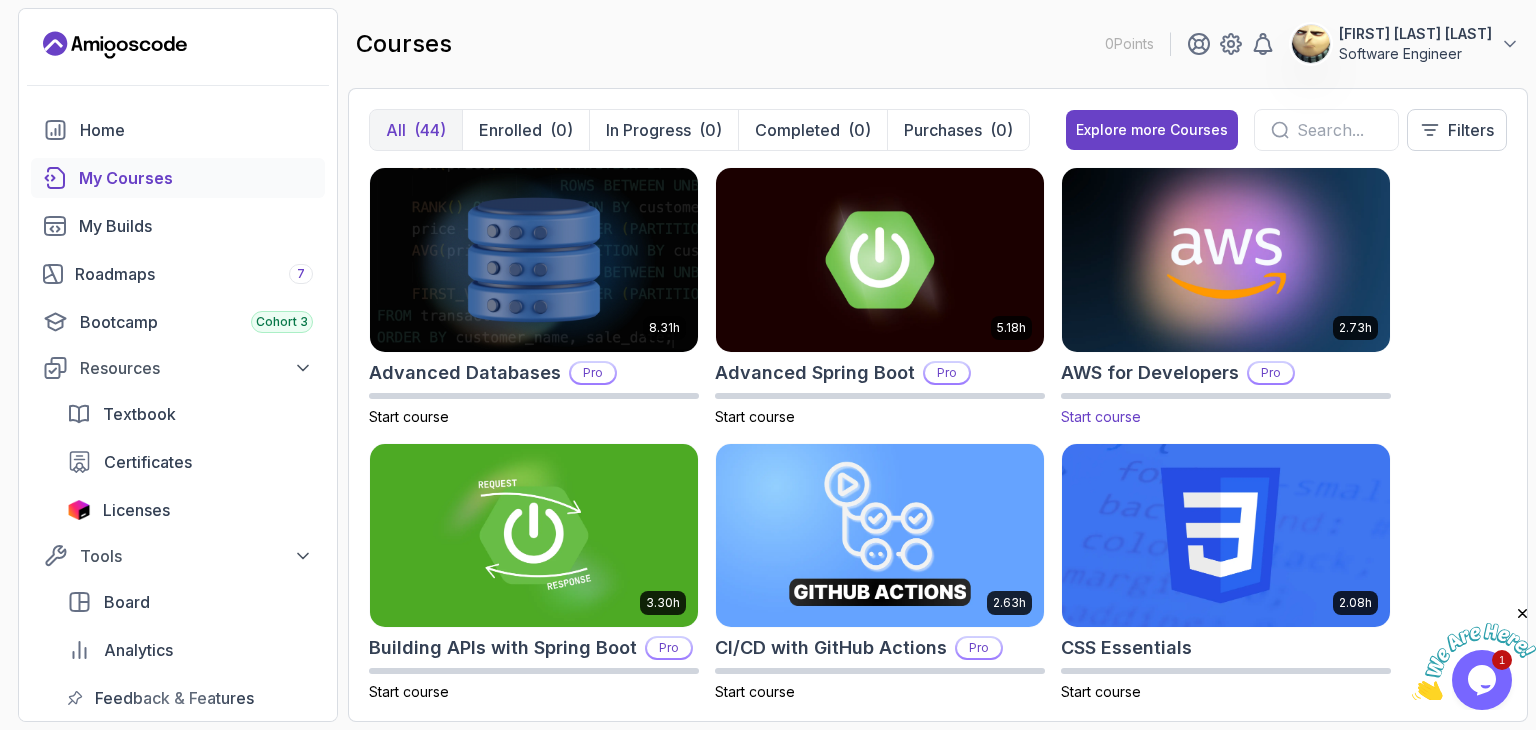 click at bounding box center [1226, 259] 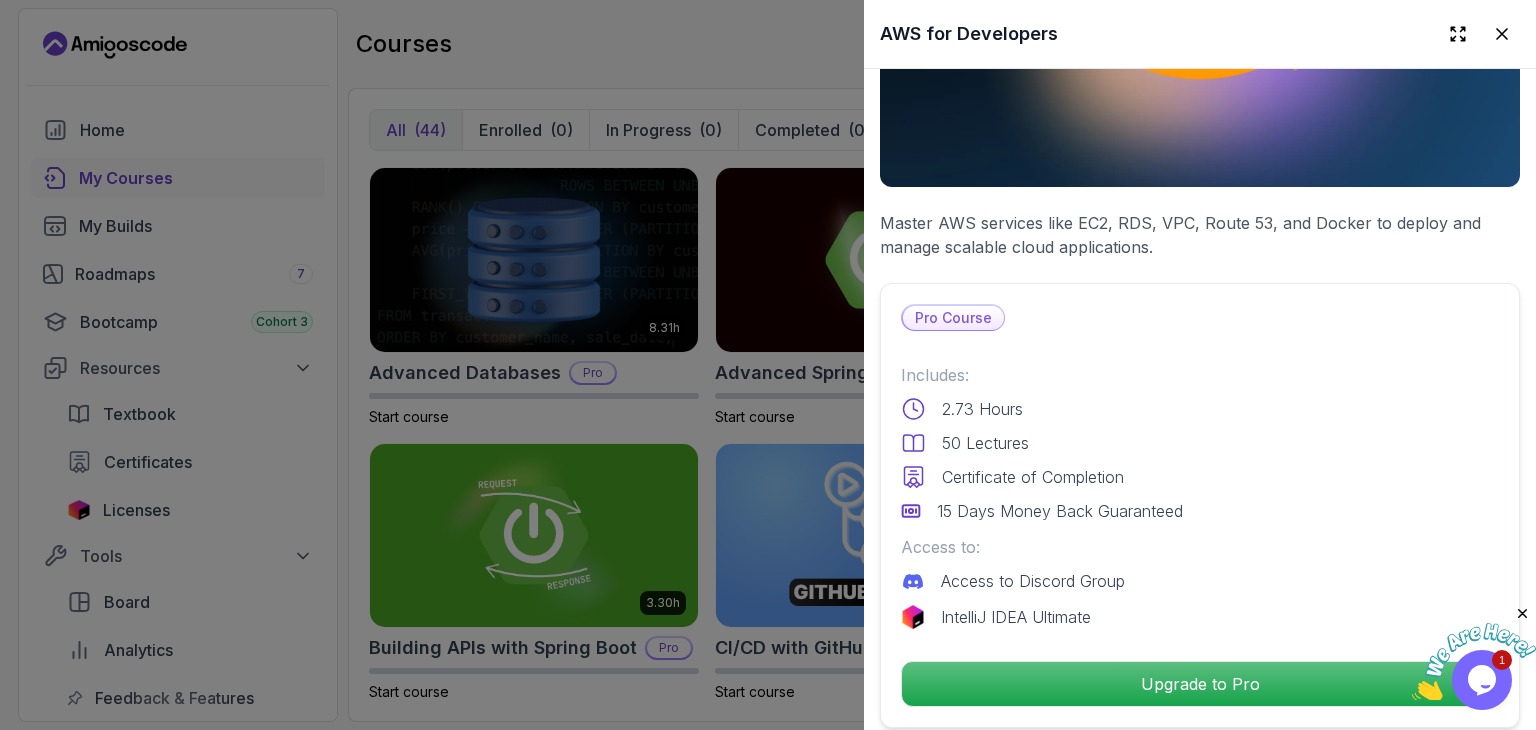scroll, scrollTop: 0, scrollLeft: 0, axis: both 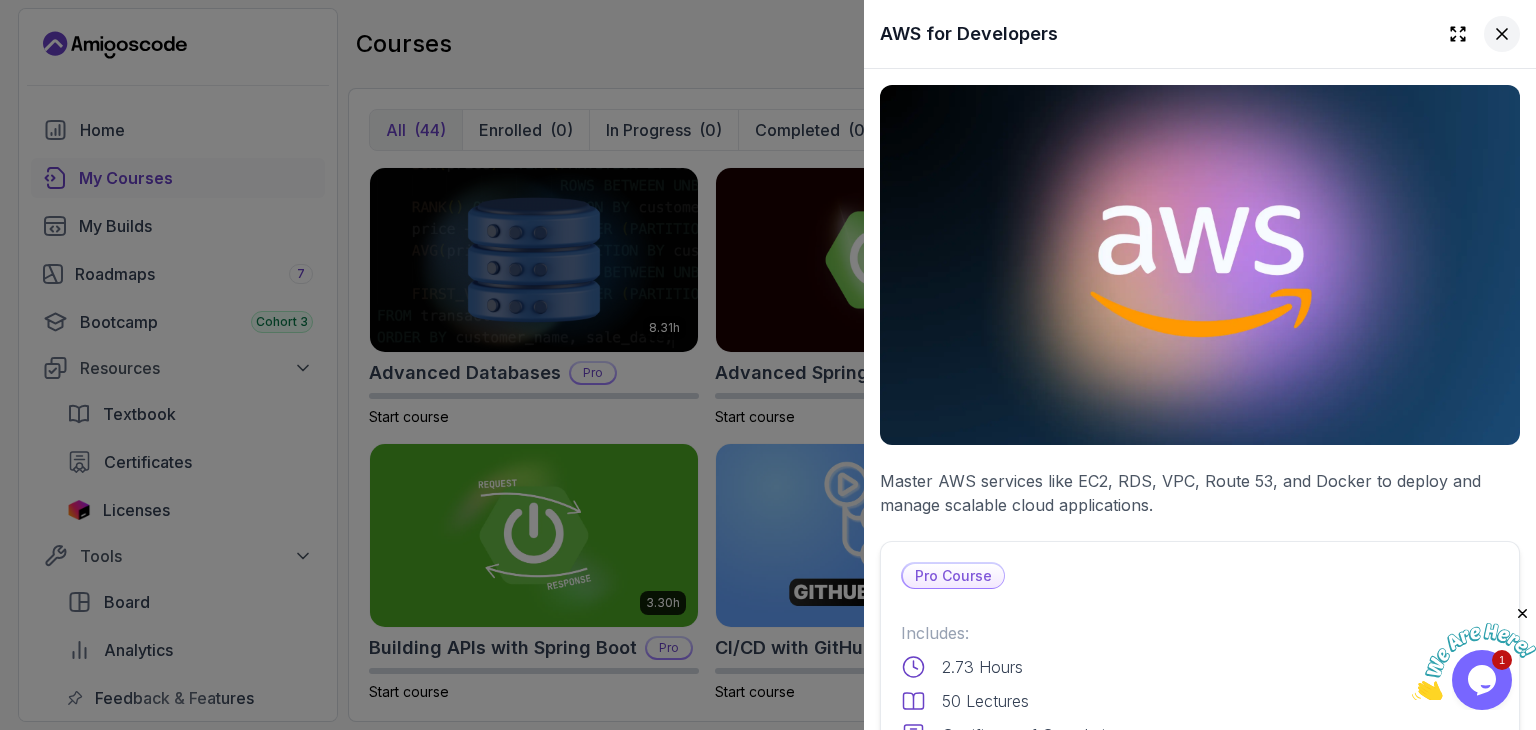 click 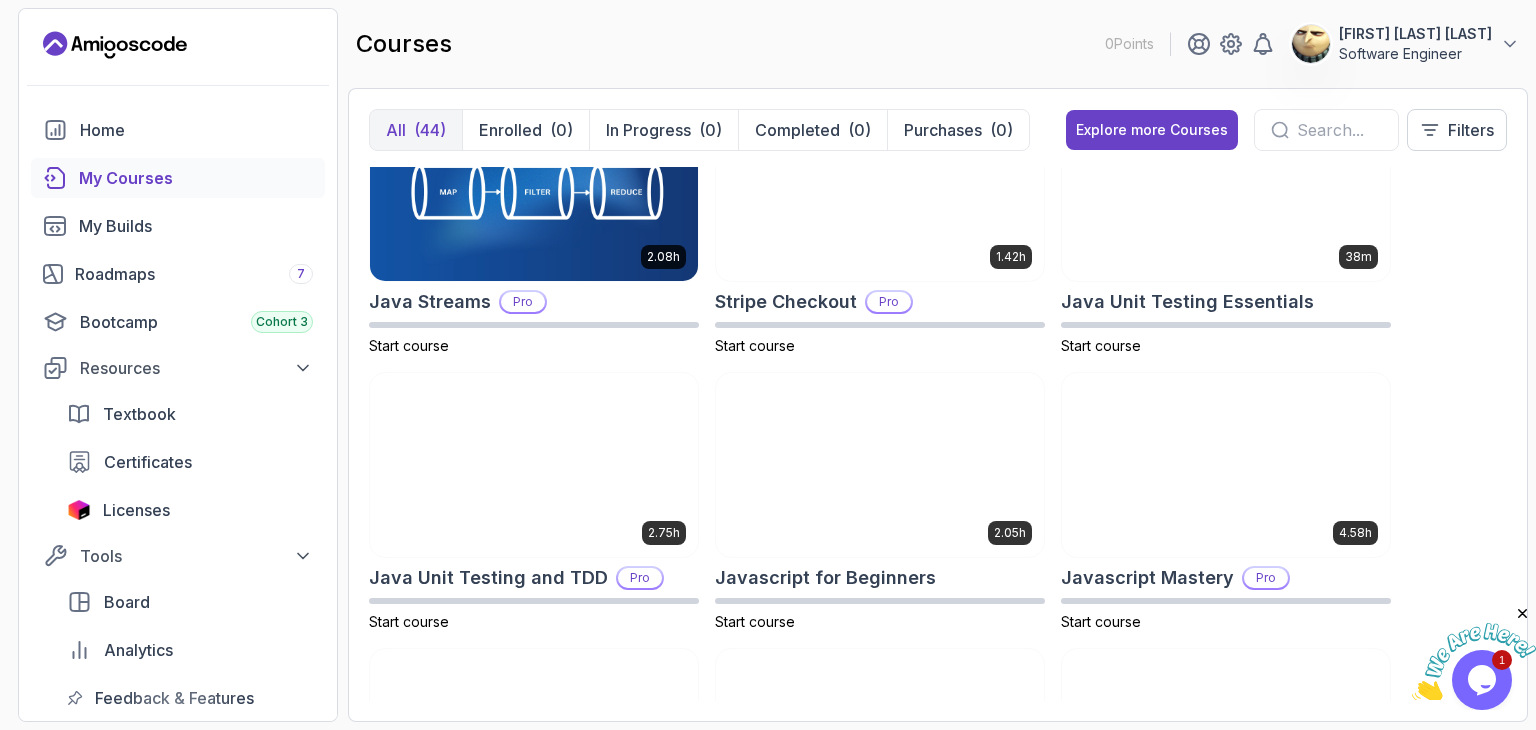 scroll, scrollTop: 2500, scrollLeft: 0, axis: vertical 